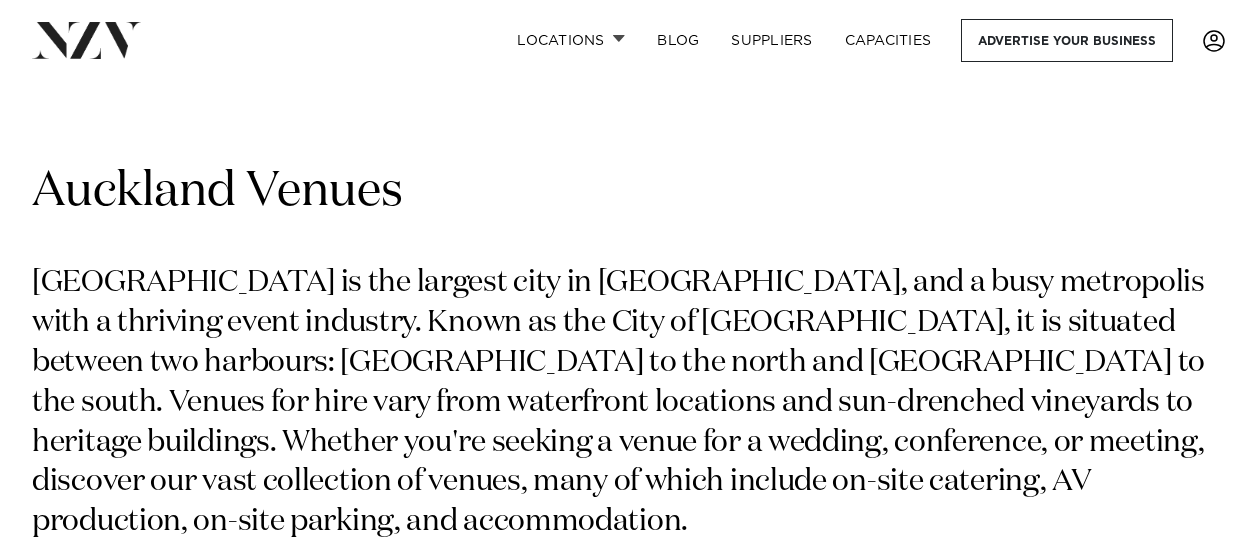 scroll, scrollTop: 0, scrollLeft: 0, axis: both 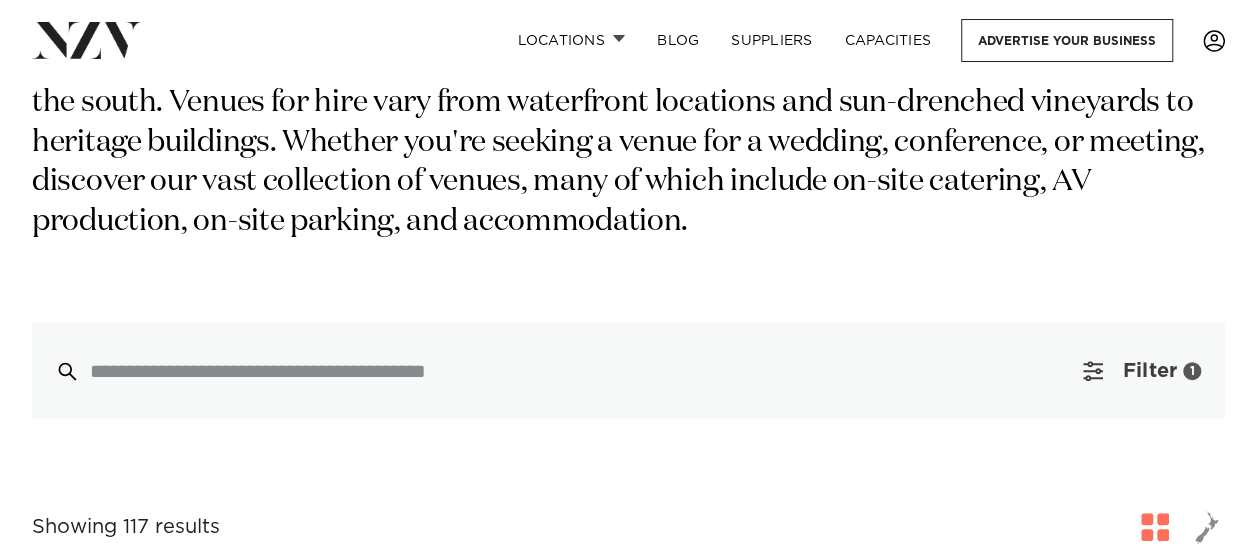 click on "Filter" at bounding box center [1150, 371] 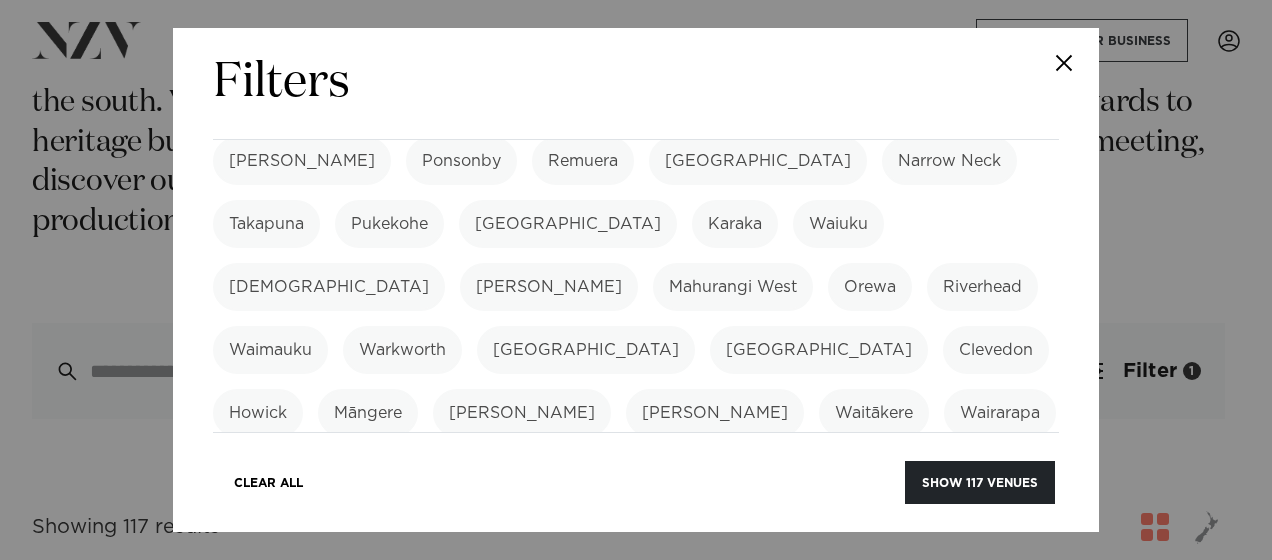 scroll, scrollTop: 800, scrollLeft: 0, axis: vertical 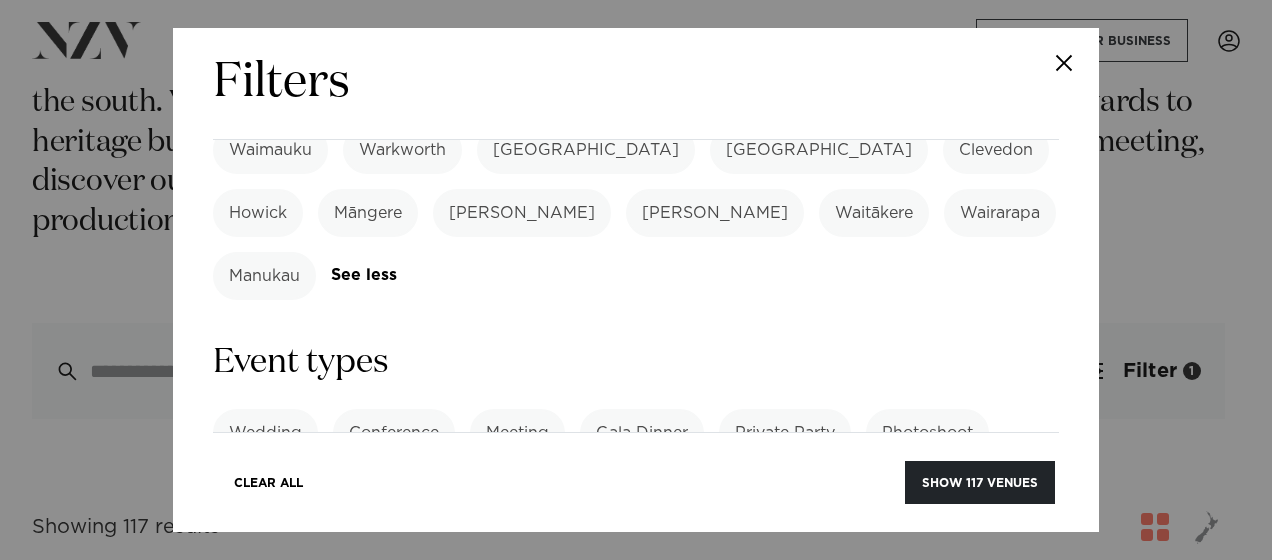 click on "Conference" at bounding box center [394, 433] 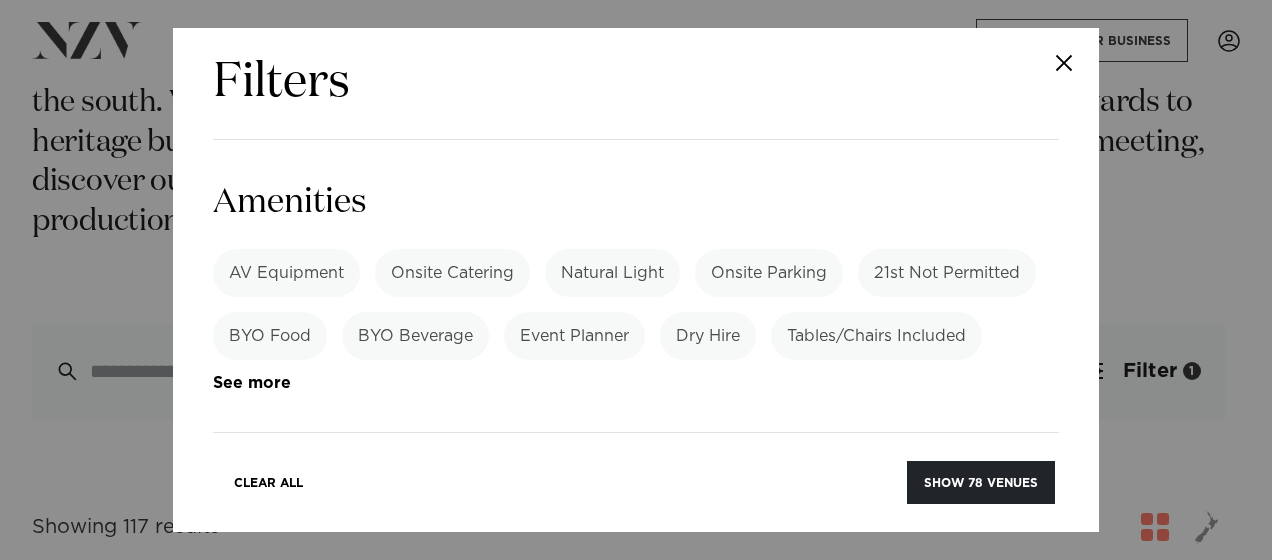 scroll, scrollTop: 1300, scrollLeft: 0, axis: vertical 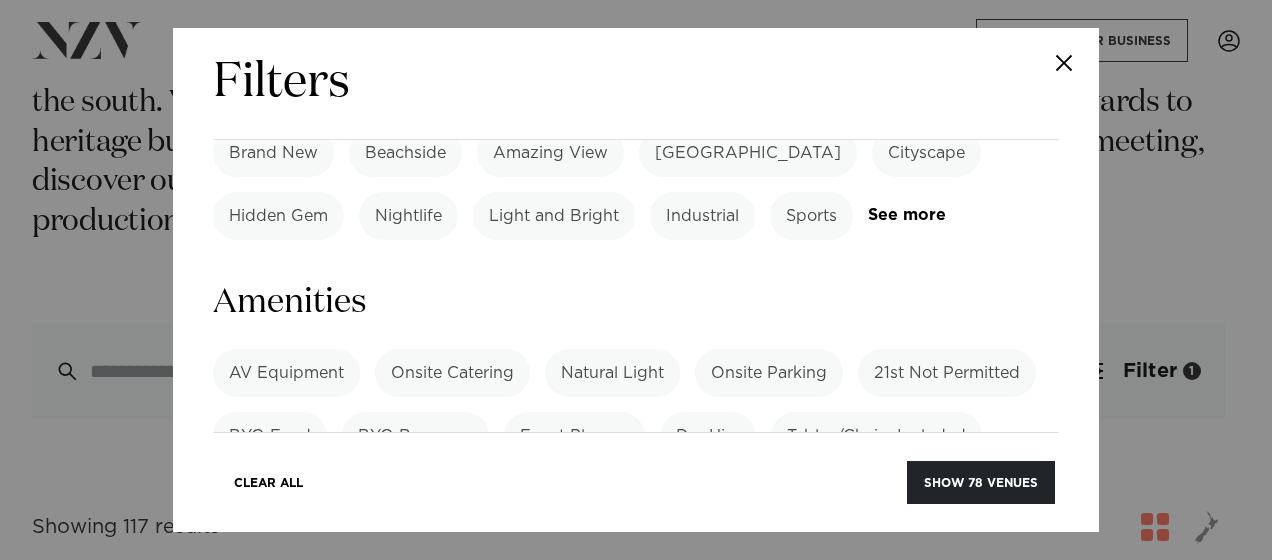 click on "AV Equipment" at bounding box center [286, 373] 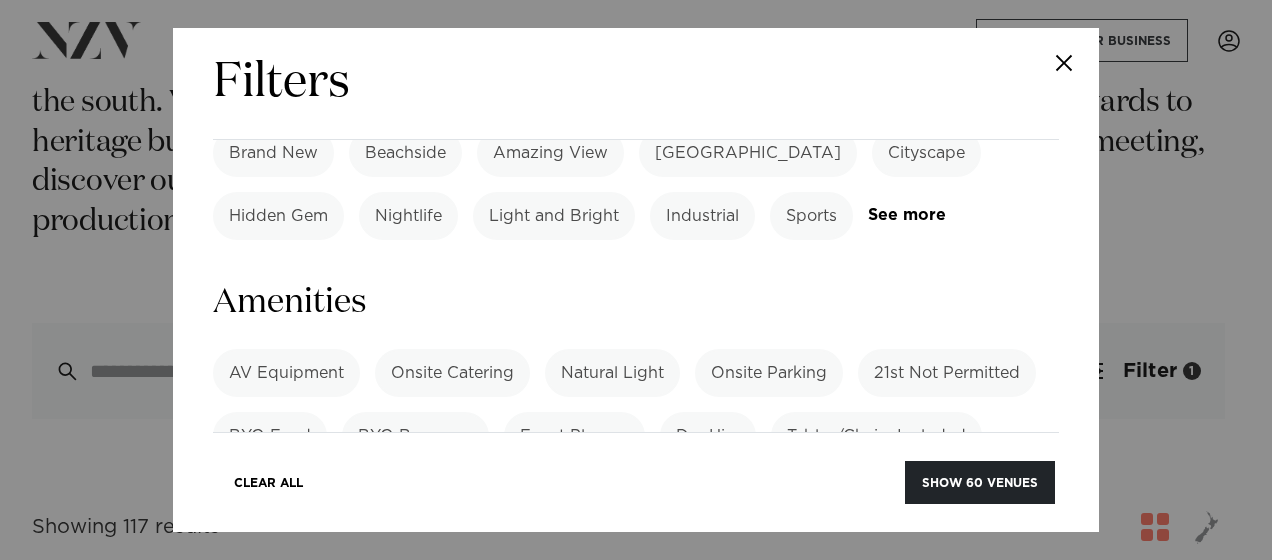 scroll, scrollTop: 1400, scrollLeft: 0, axis: vertical 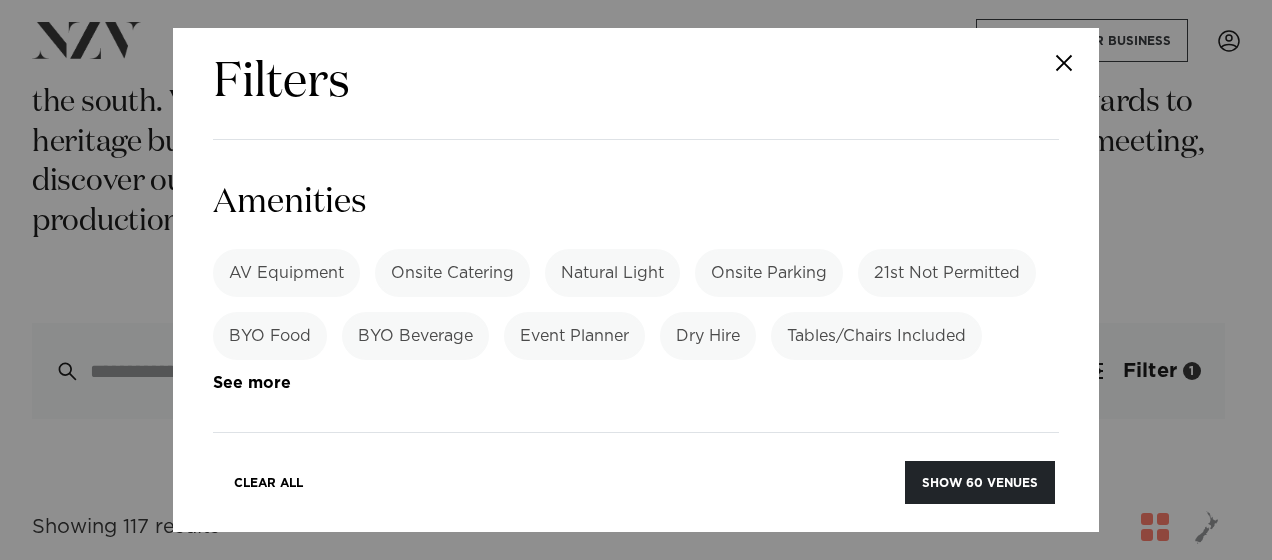 click on "Tables/Chairs Included" at bounding box center (876, 336) 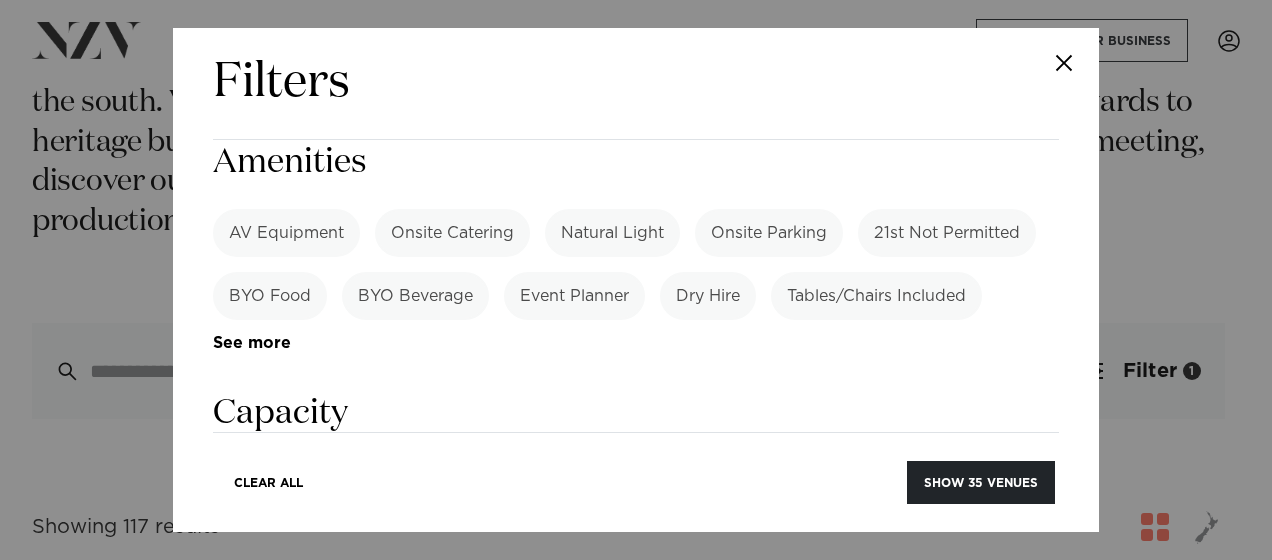 scroll, scrollTop: 1436, scrollLeft: 0, axis: vertical 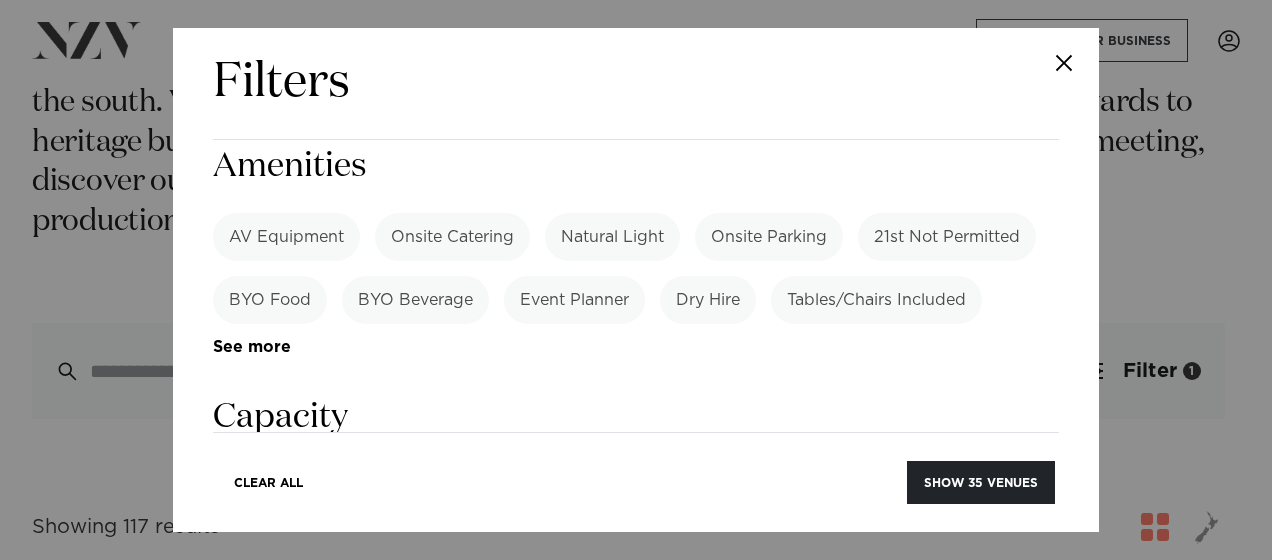 click on "Meeting" at bounding box center (575, 488) 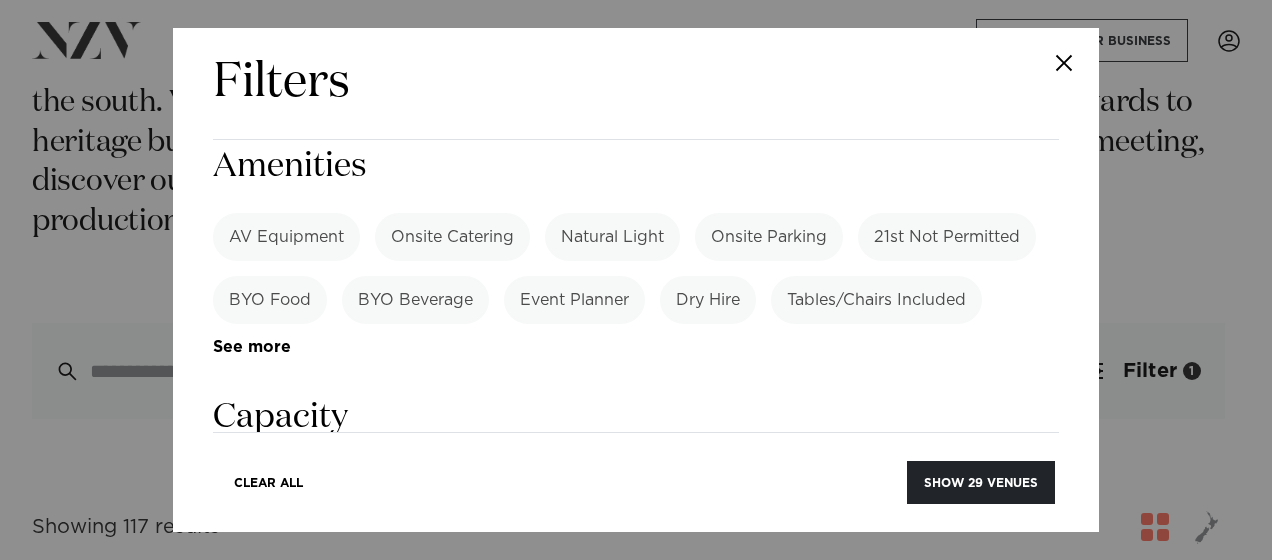 click at bounding box center (636, 563) 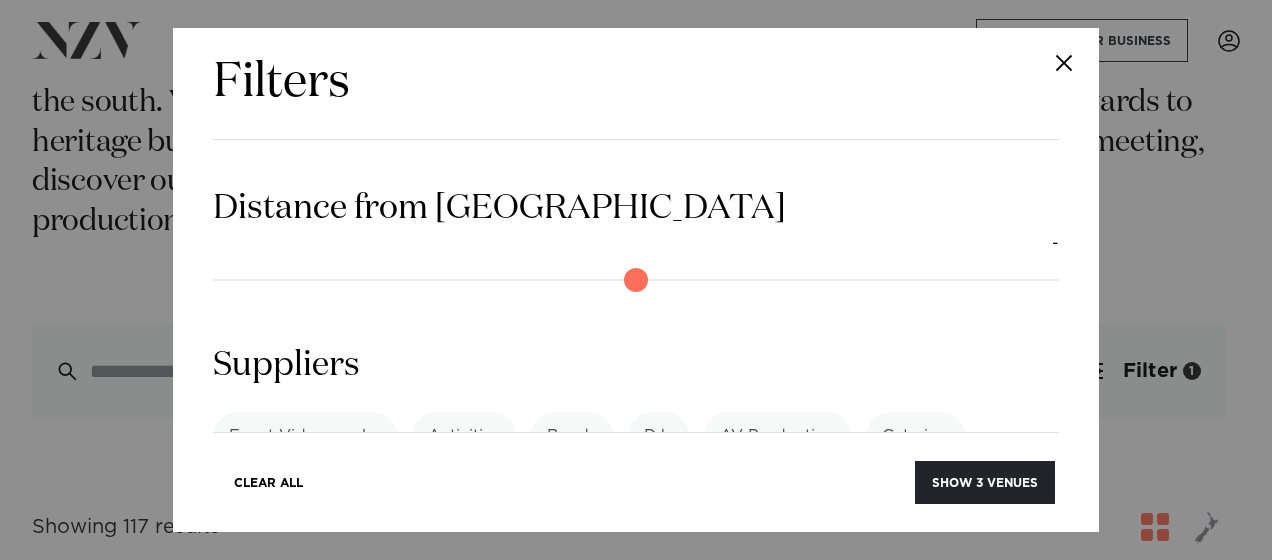 scroll, scrollTop: 2040, scrollLeft: 0, axis: vertical 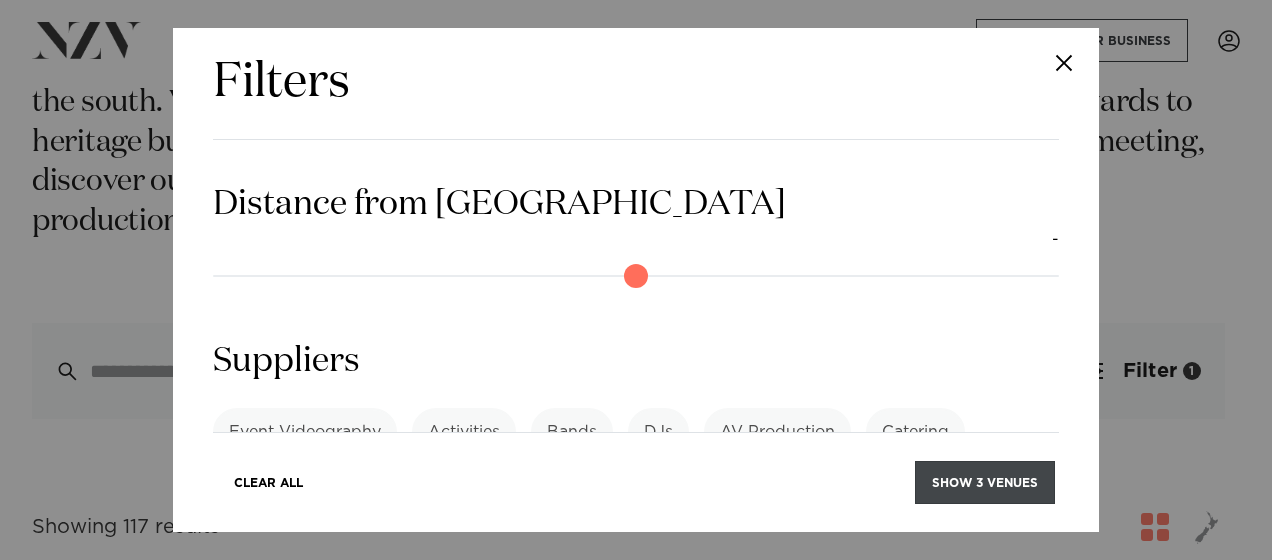 type on "***" 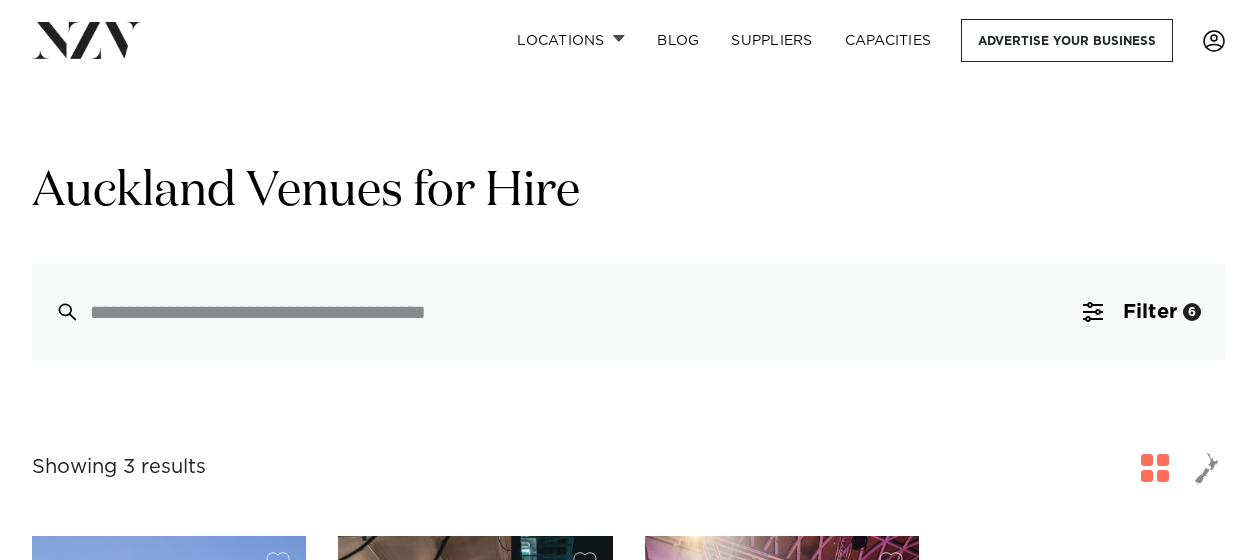 scroll, scrollTop: 0, scrollLeft: 0, axis: both 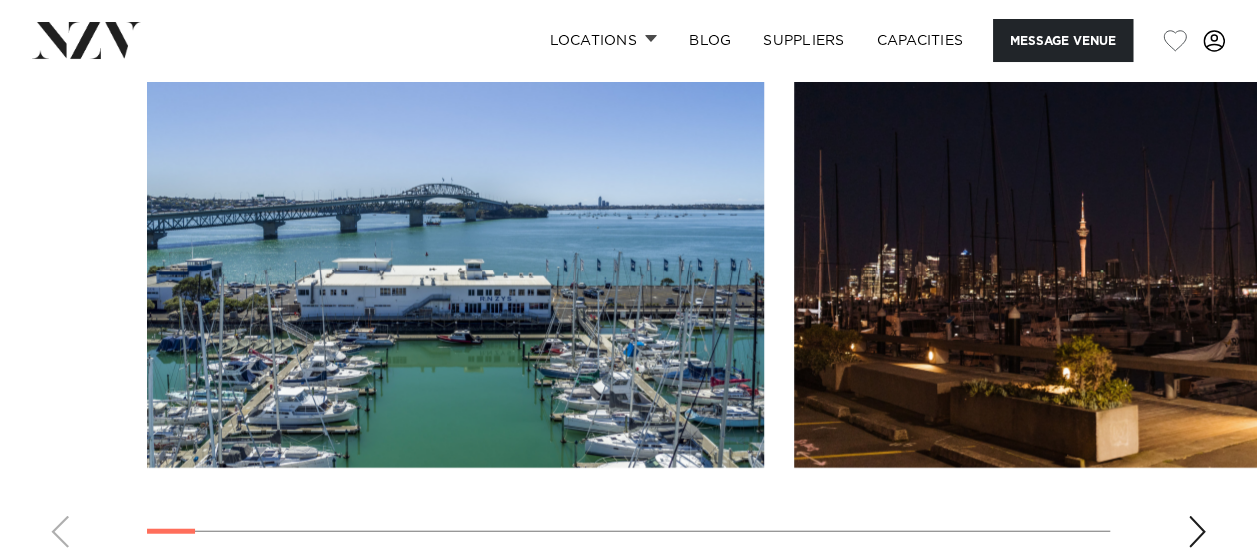 click at bounding box center (1197, 532) 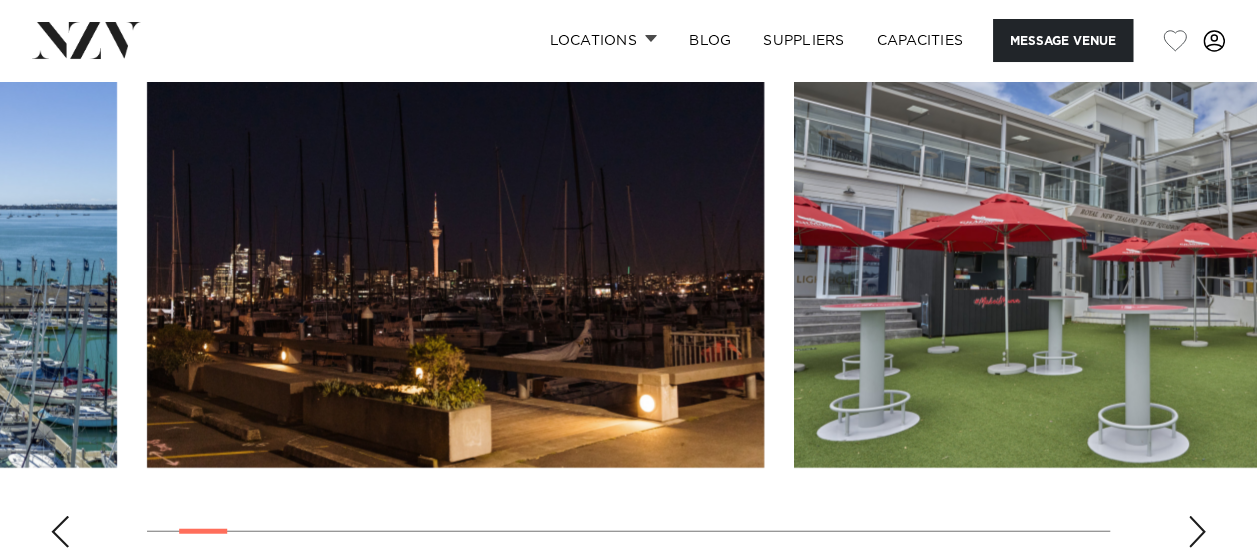click at bounding box center (1197, 532) 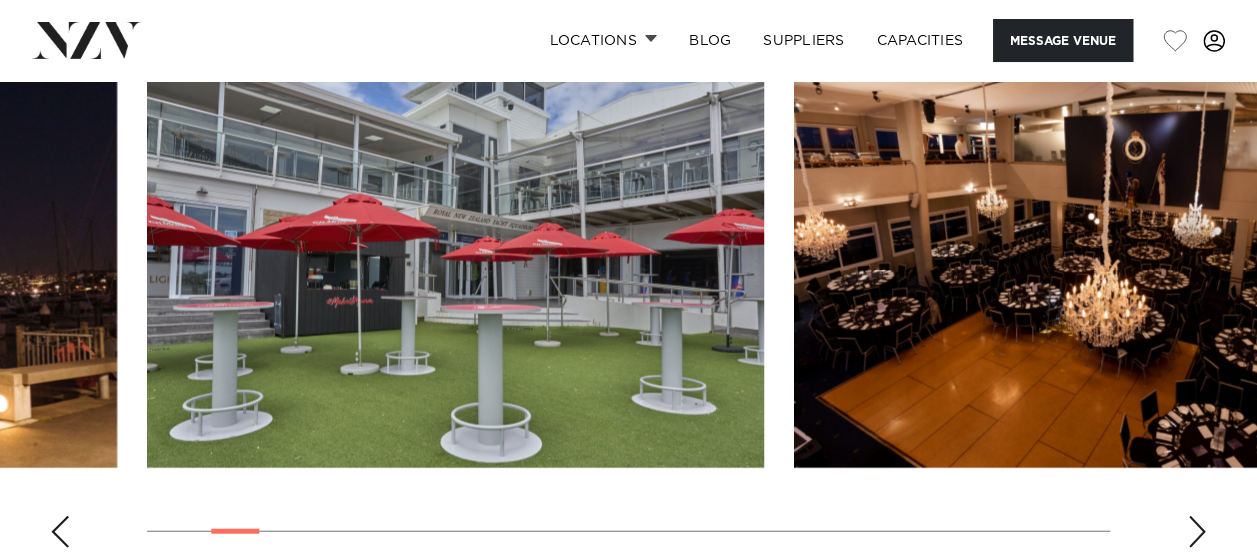 click at bounding box center [1197, 532] 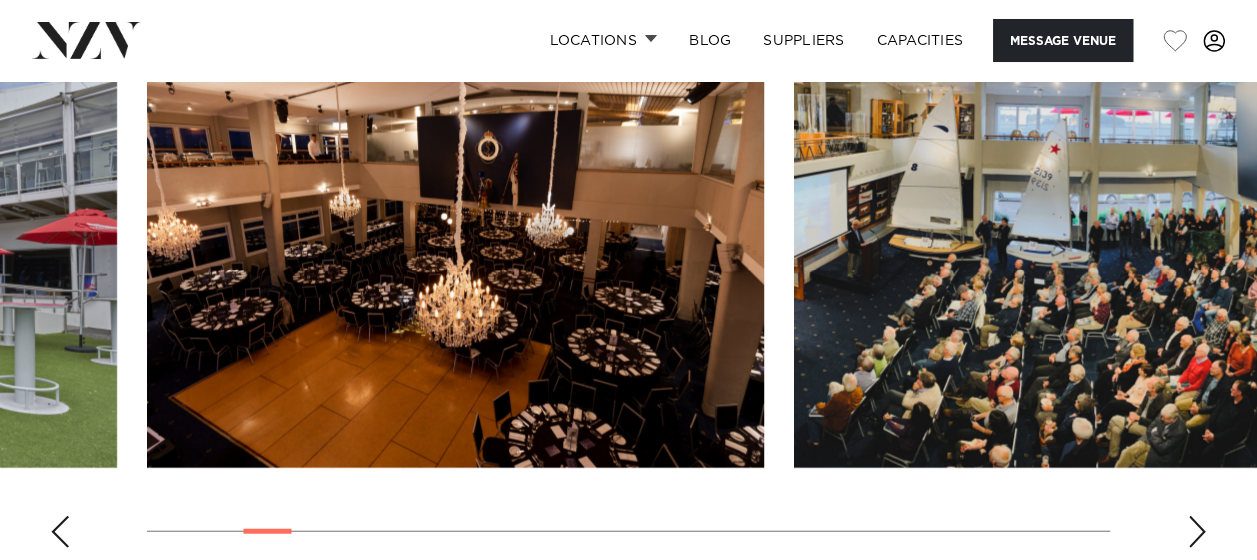 click at bounding box center (1197, 532) 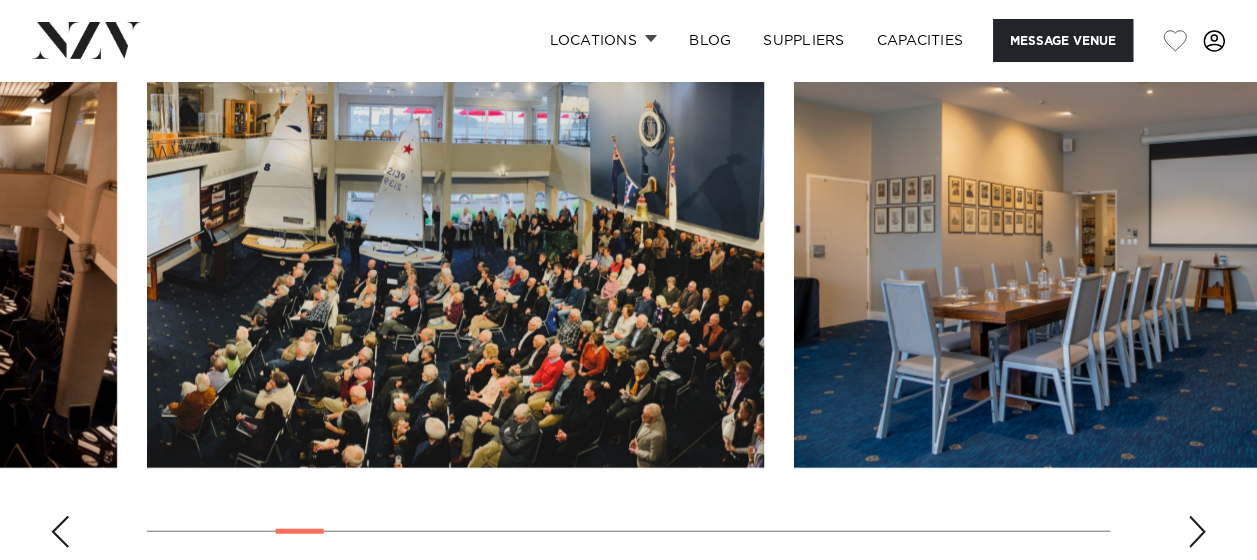 click at bounding box center (1197, 532) 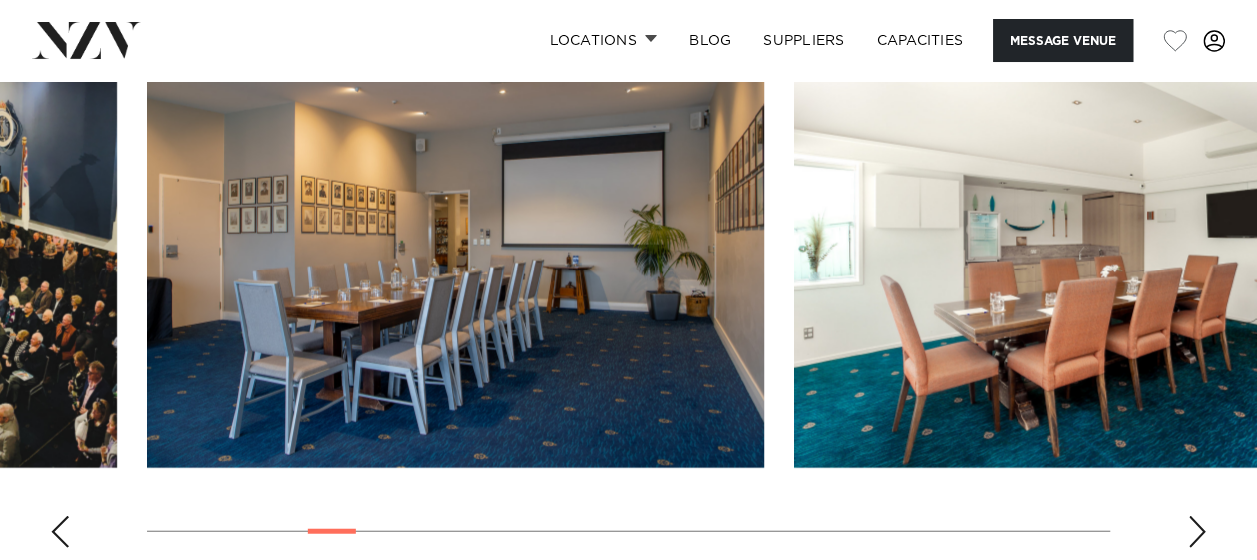 click at bounding box center (1197, 532) 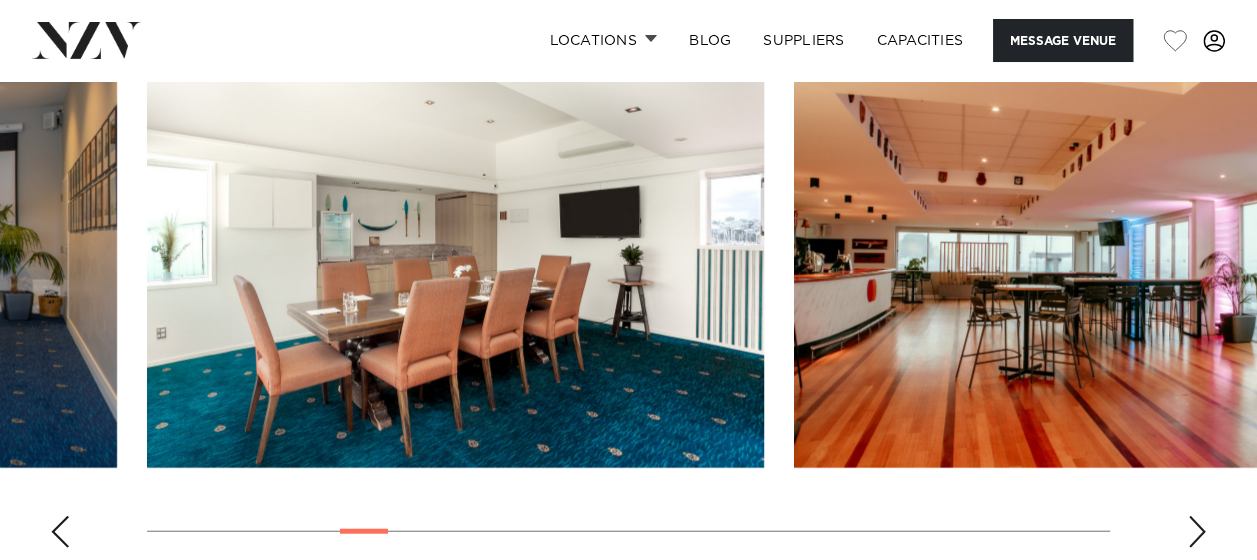 click at bounding box center [1197, 532] 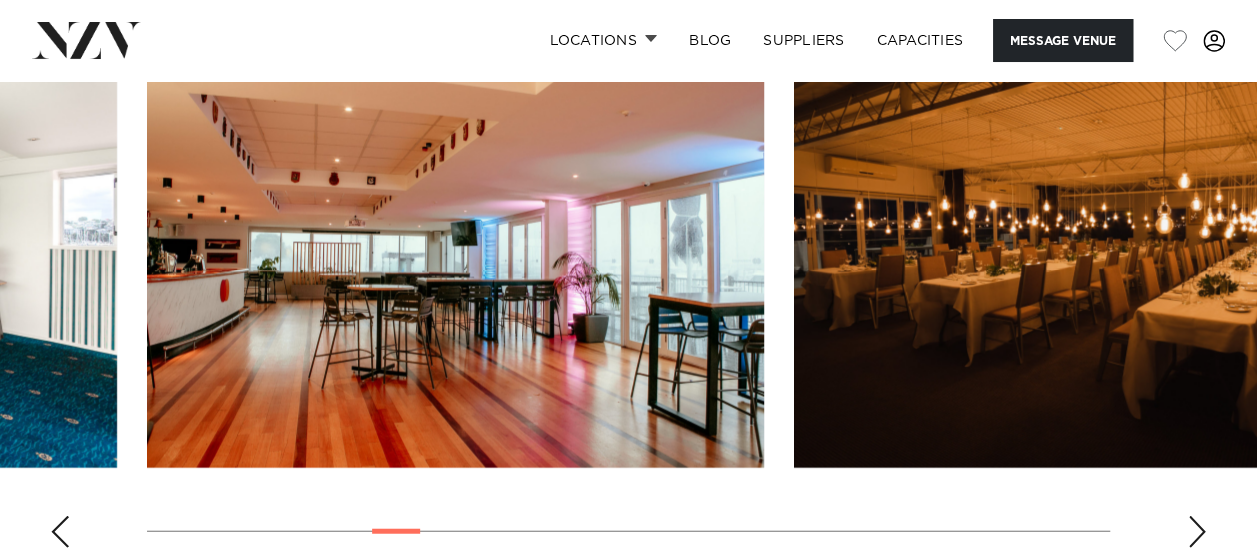 click at bounding box center (1197, 532) 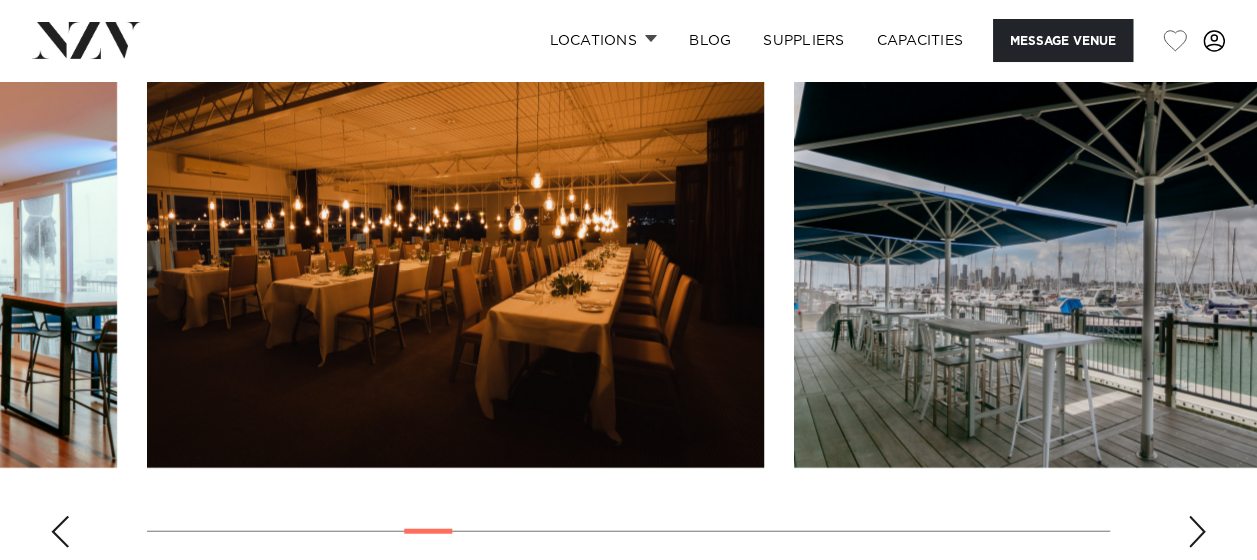 click at bounding box center [1197, 532] 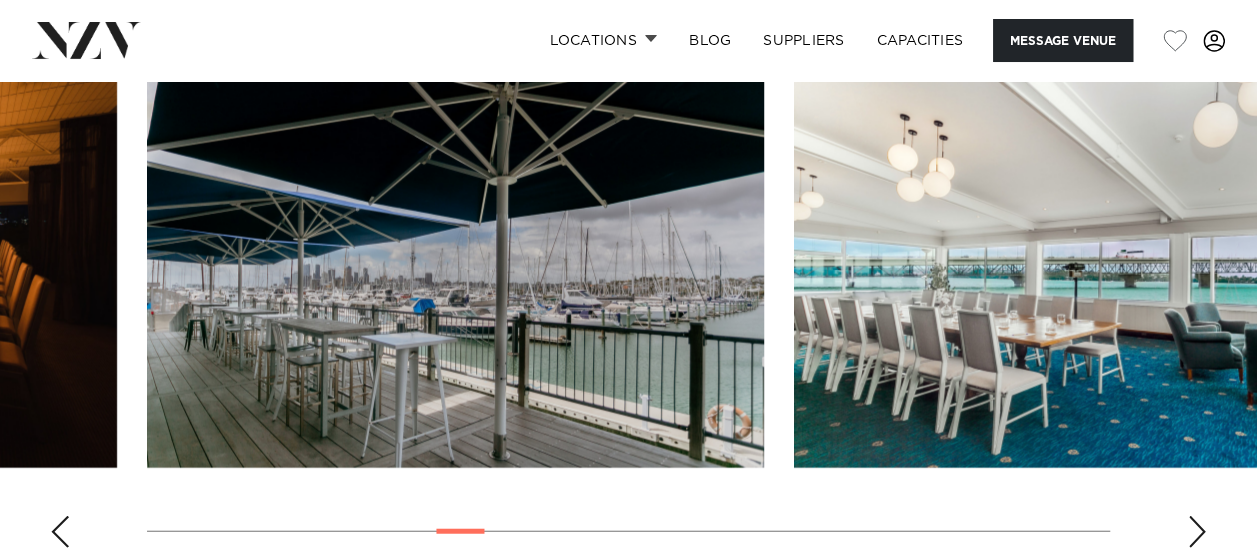 click at bounding box center [1197, 532] 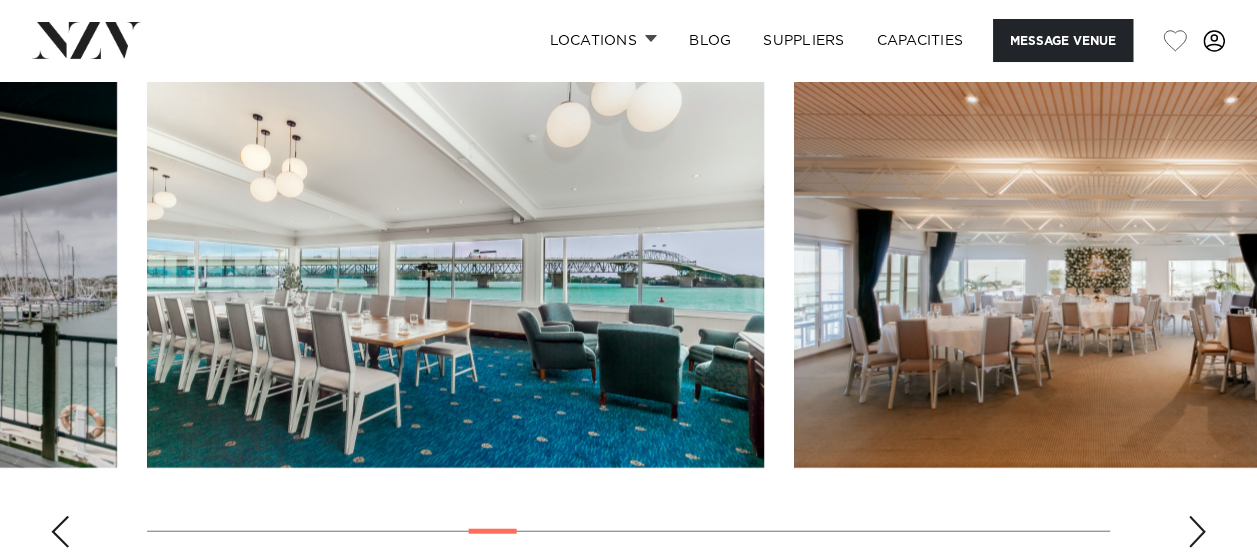 click at bounding box center [1197, 532] 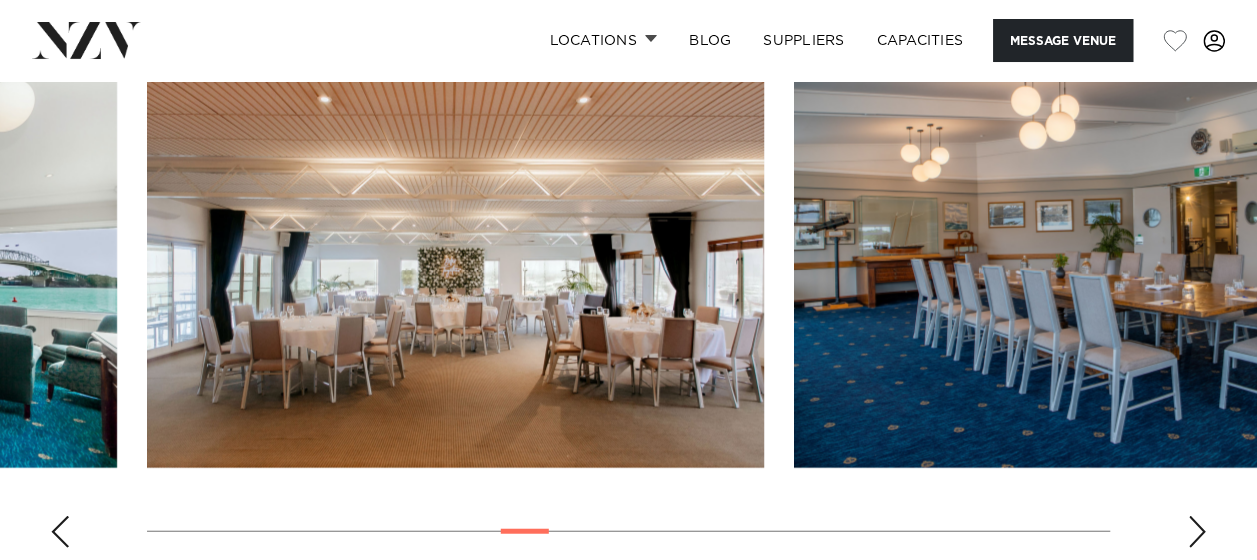 click at bounding box center (1197, 532) 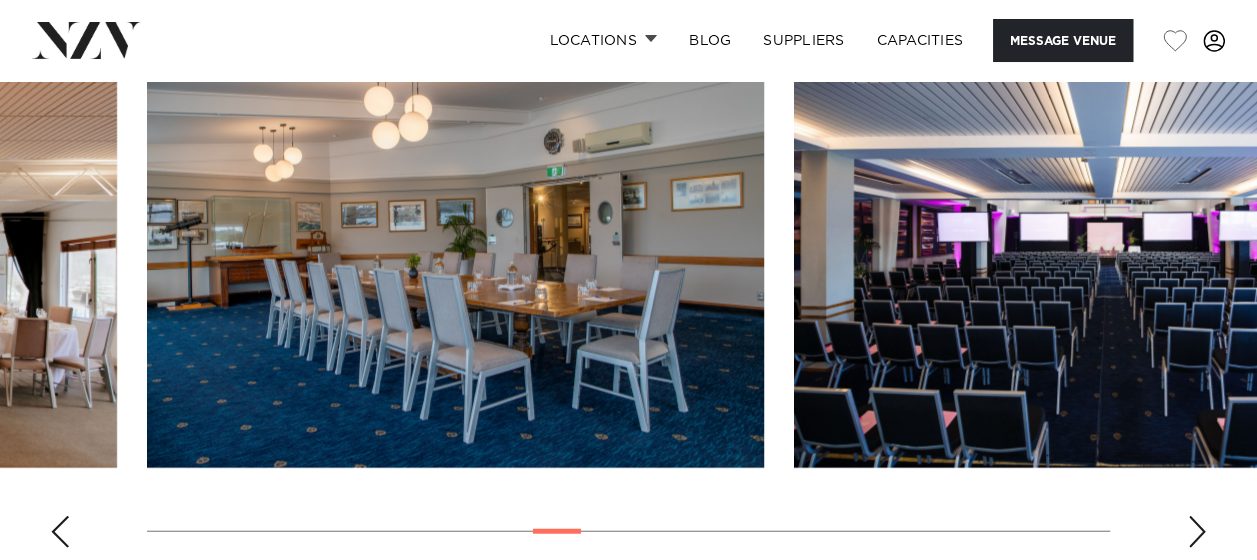 click at bounding box center (1197, 532) 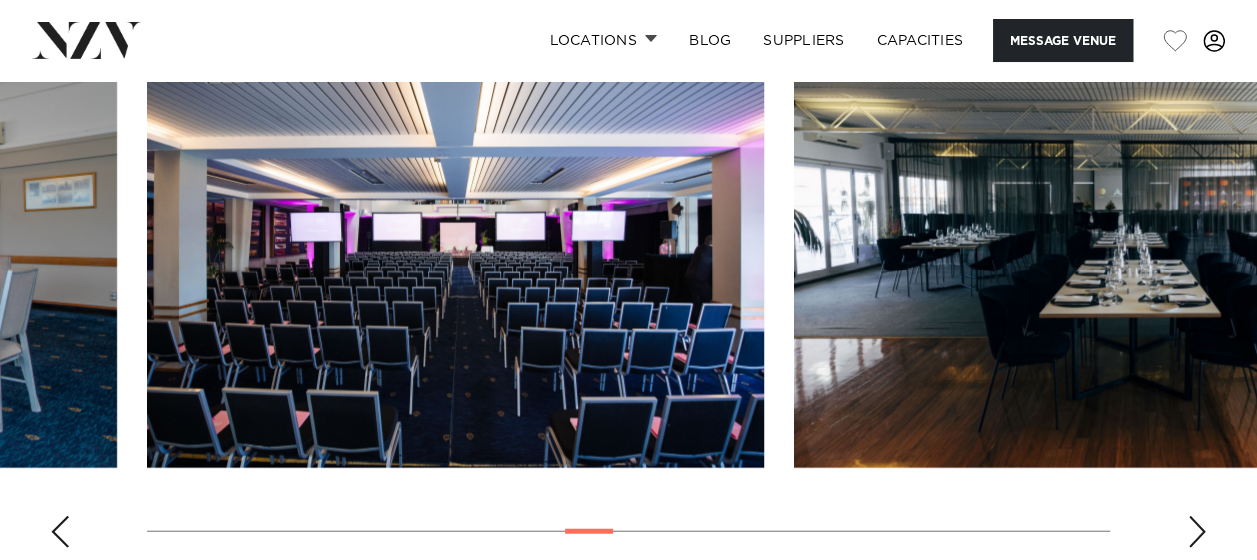 click at bounding box center (1197, 532) 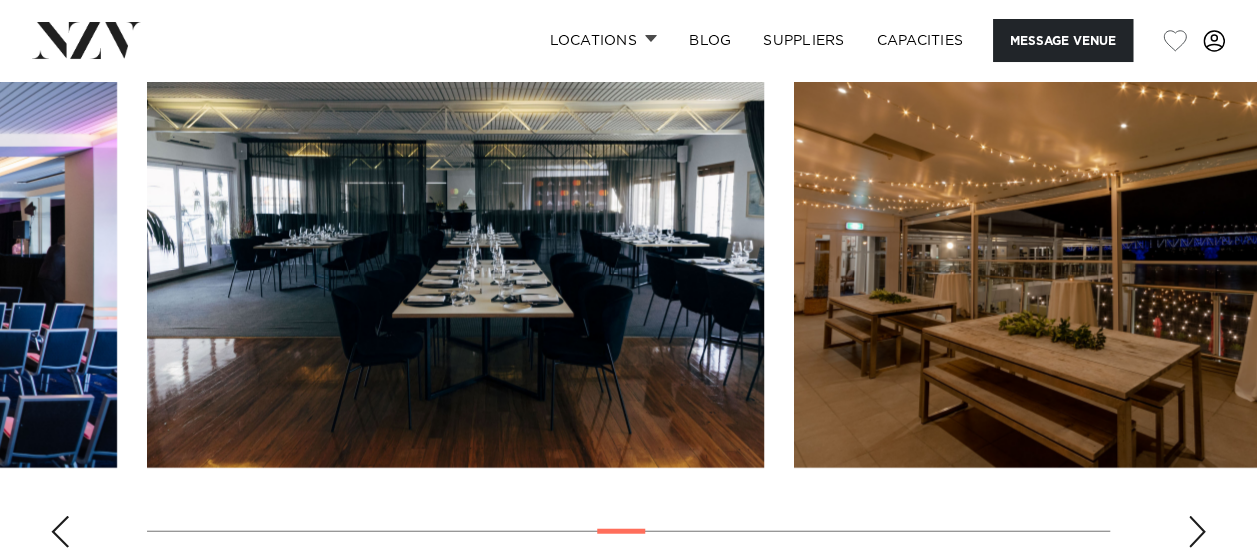 click at bounding box center (1197, 532) 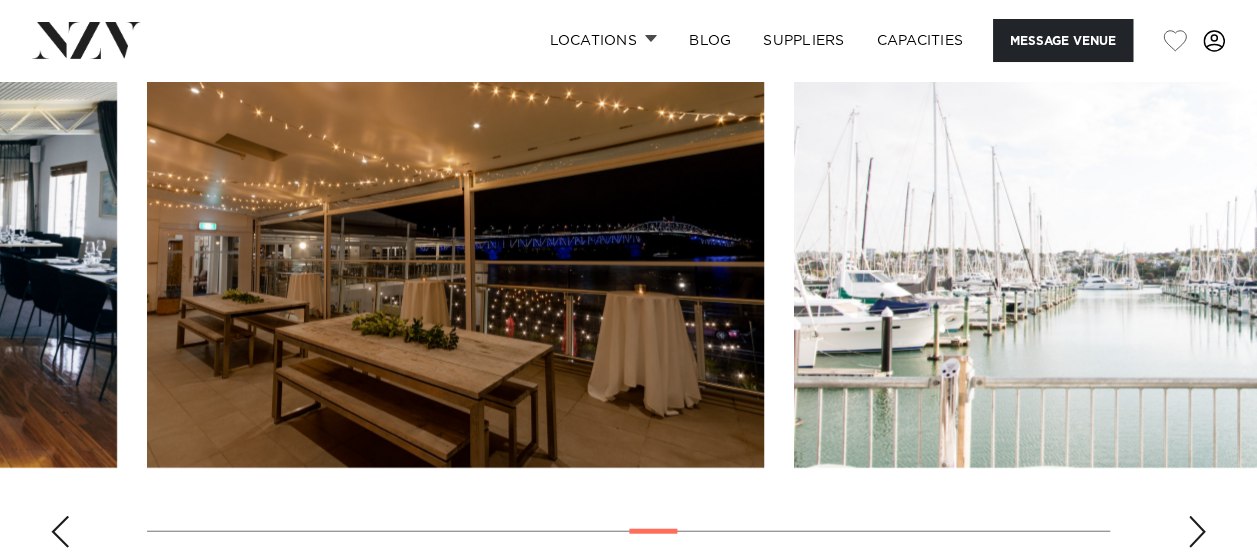 click at bounding box center (1197, 532) 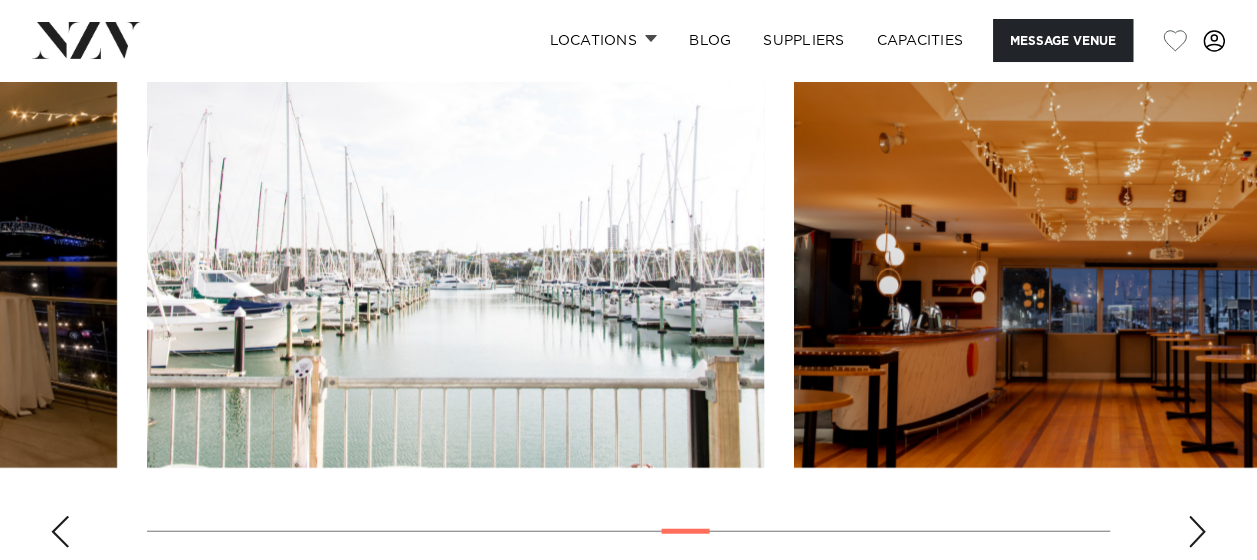 click at bounding box center [1197, 532] 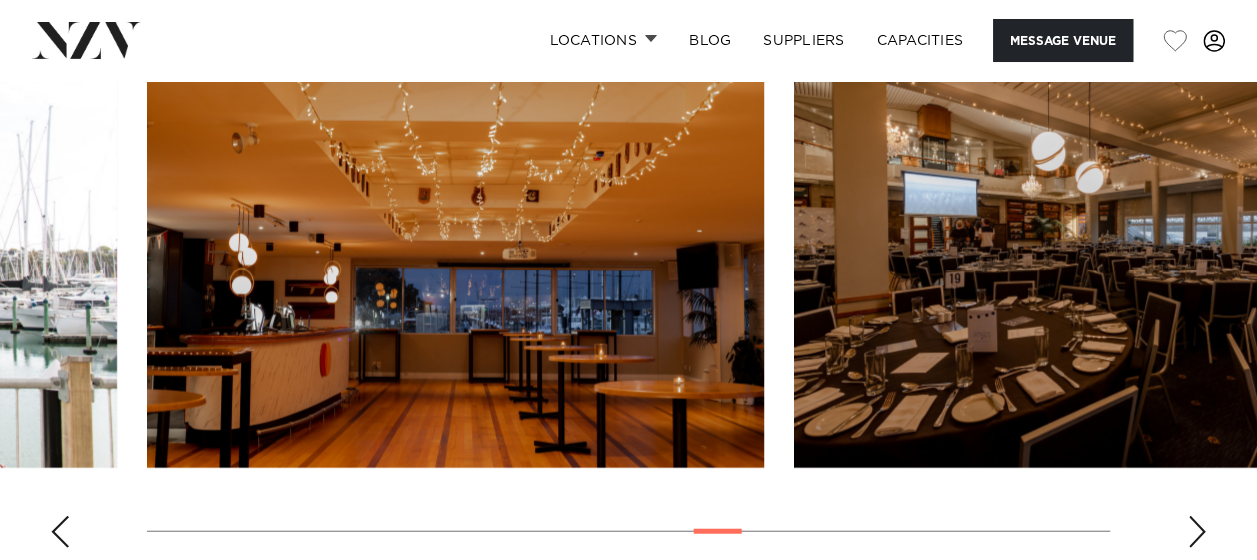 click at bounding box center [1197, 532] 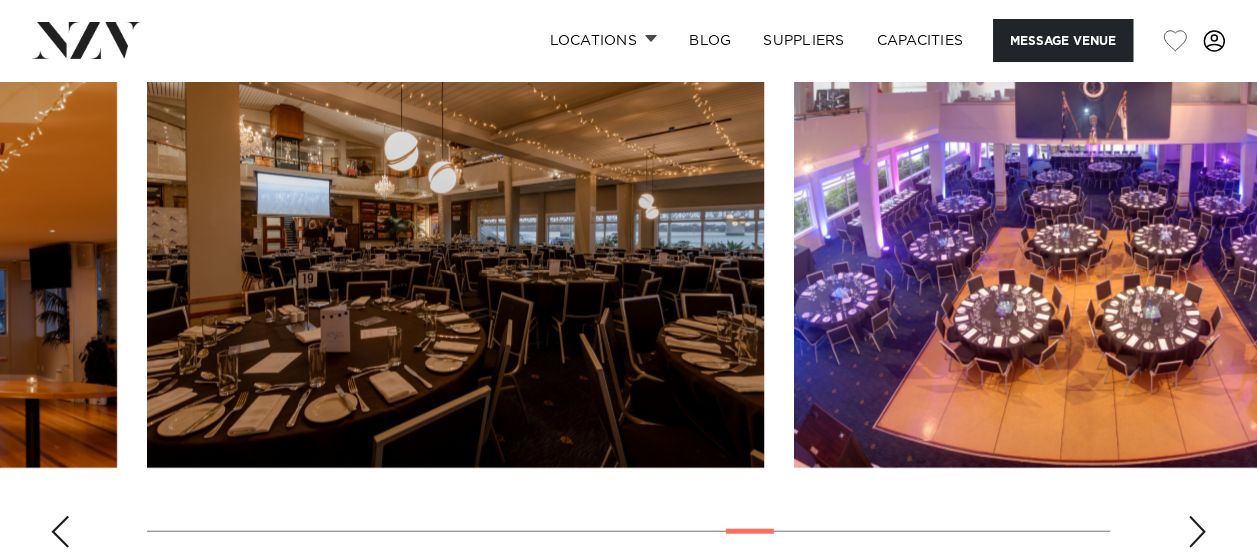 click at bounding box center [1197, 532] 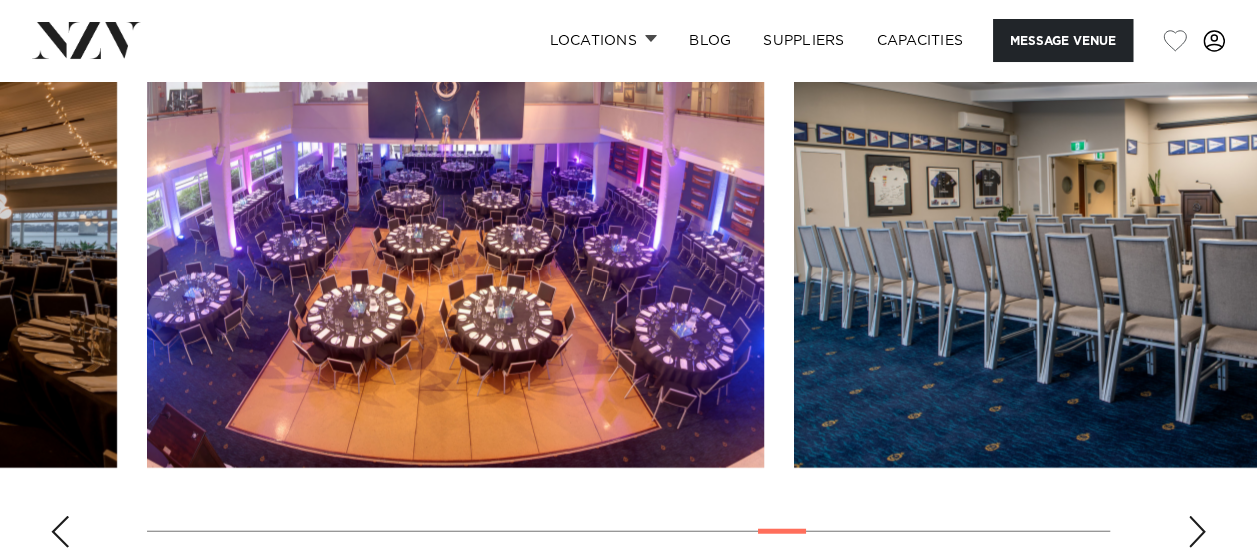 click at bounding box center [1197, 532] 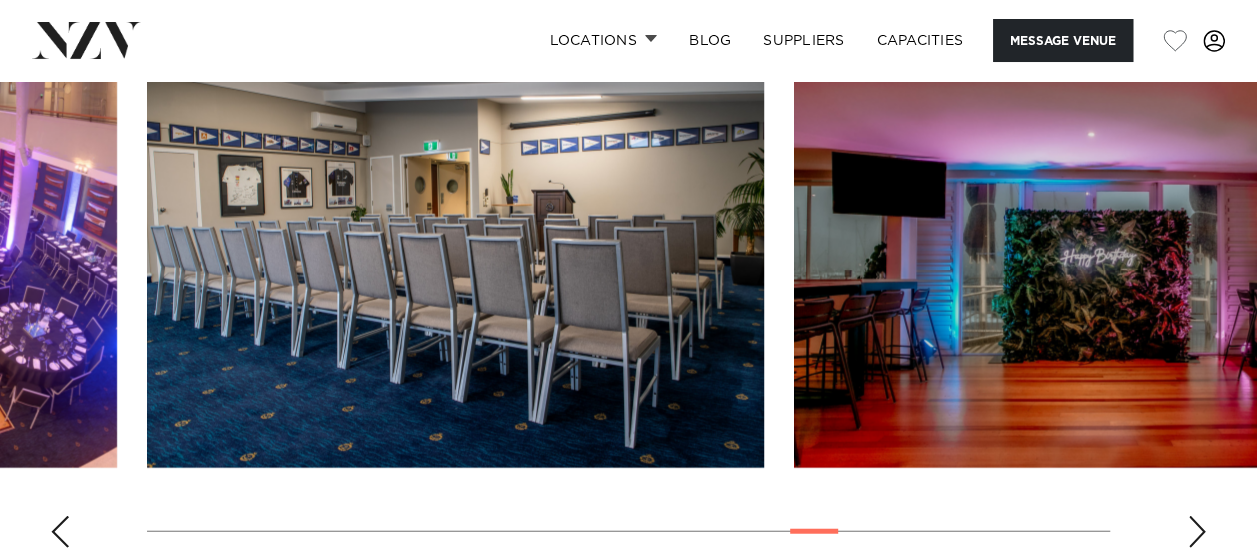 click at bounding box center (1197, 532) 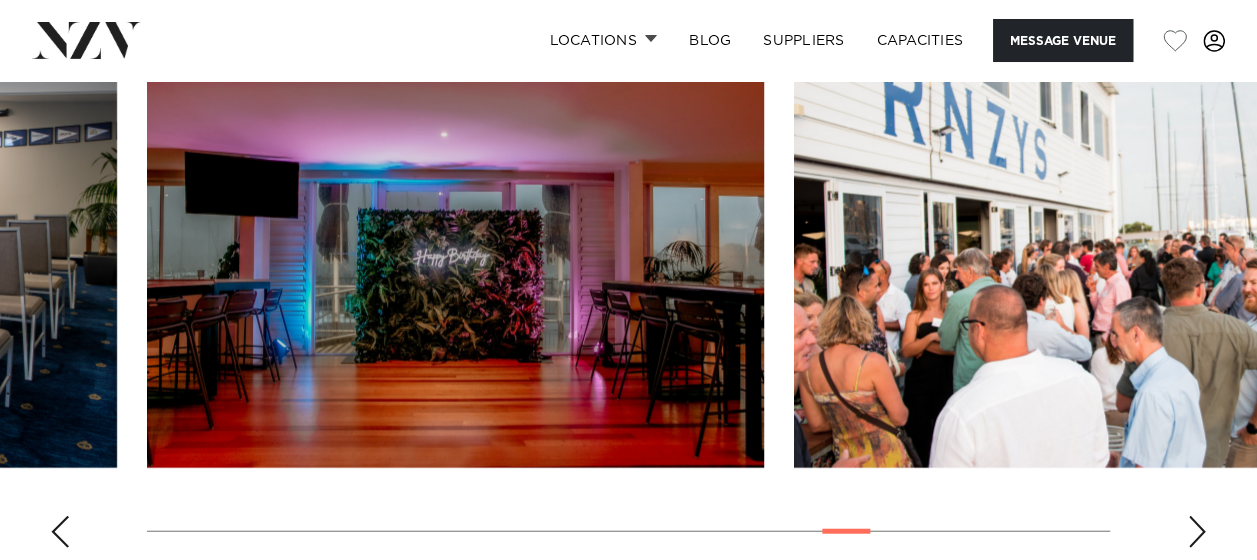 click at bounding box center (1197, 532) 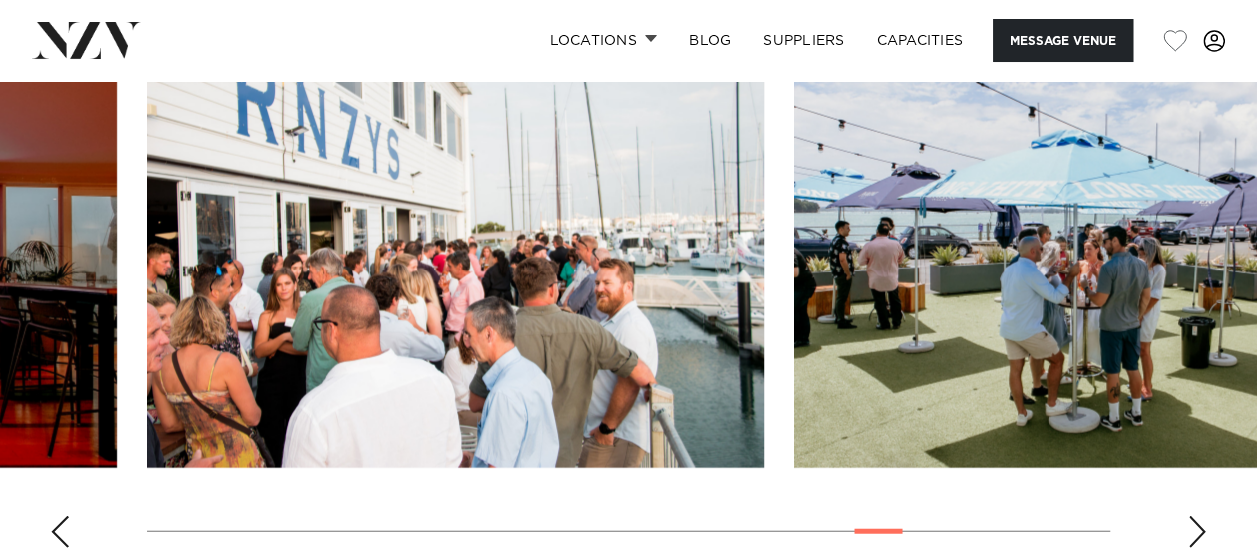 click at bounding box center (1197, 532) 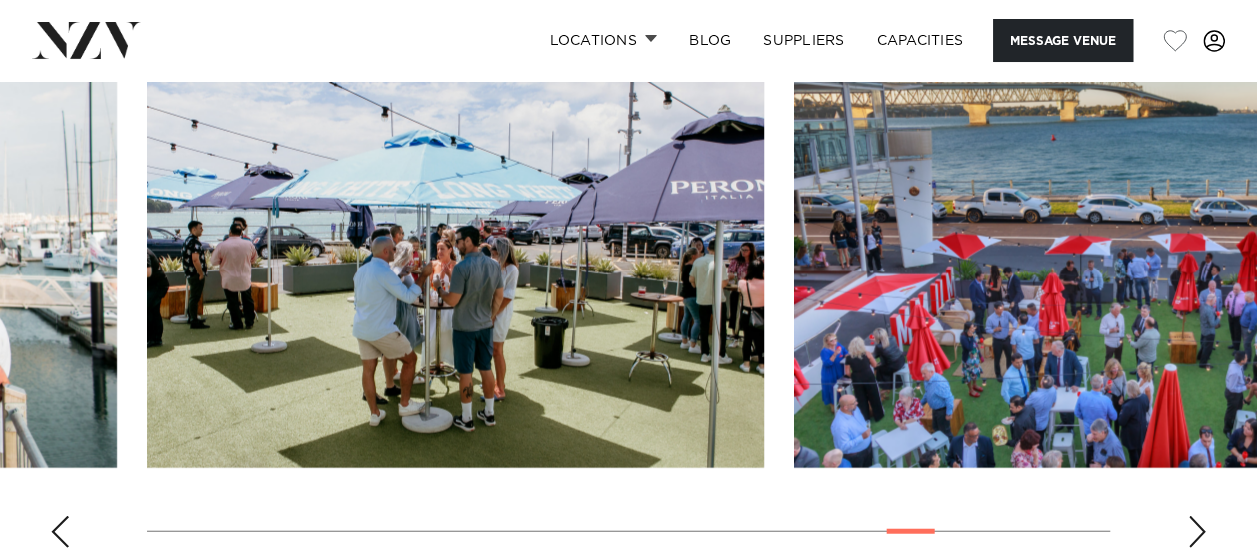 click at bounding box center (1197, 532) 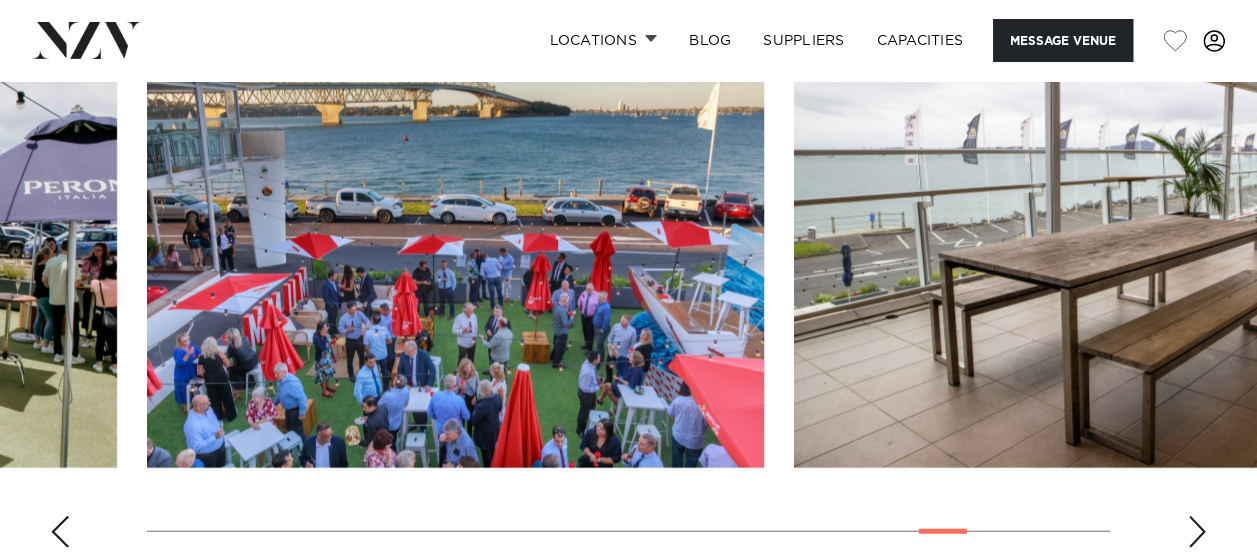 click at bounding box center [1197, 532] 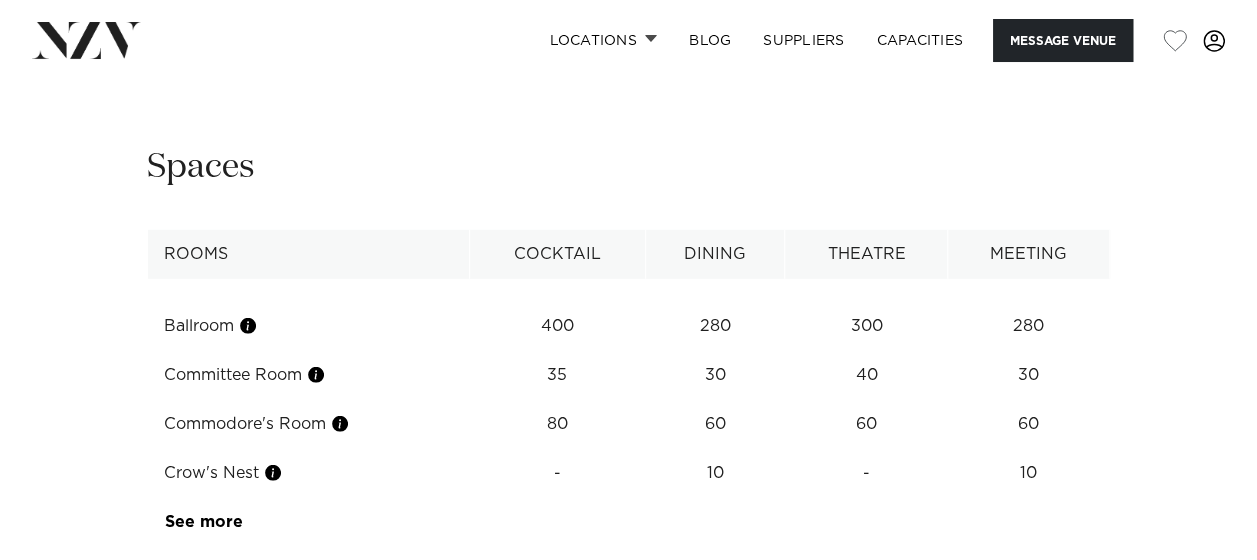 scroll, scrollTop: 2798, scrollLeft: 0, axis: vertical 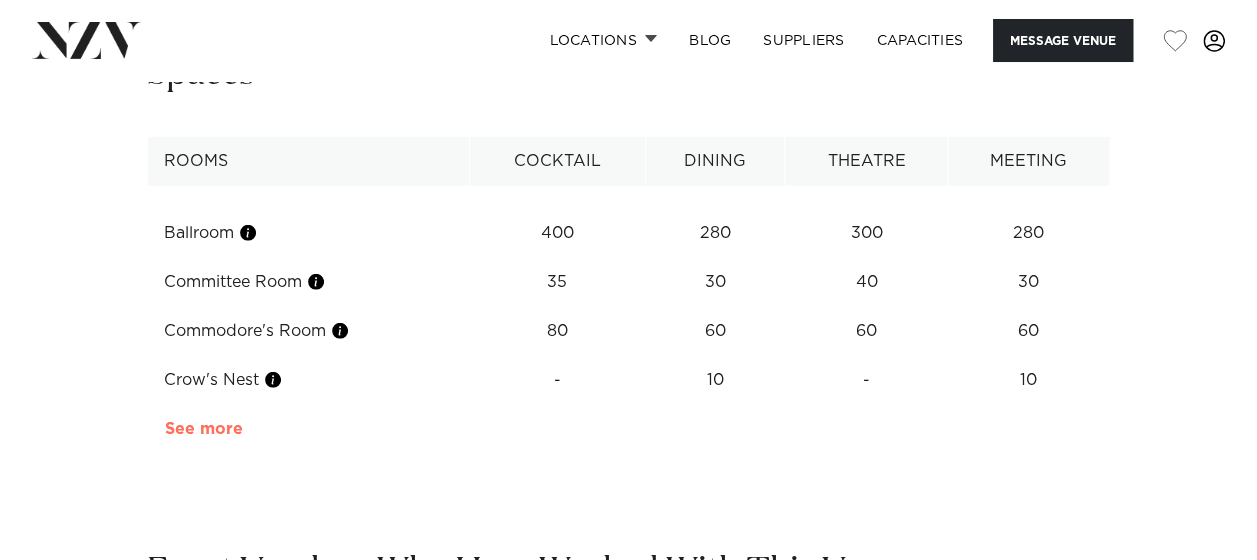 click on "See more" at bounding box center [243, 429] 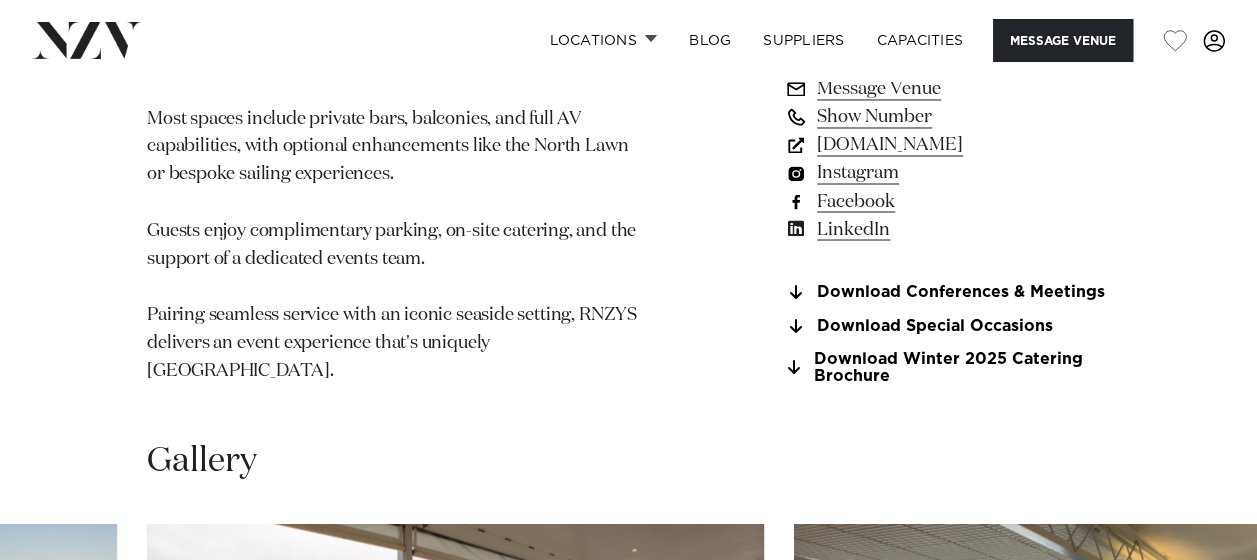 scroll, scrollTop: 1693, scrollLeft: 0, axis: vertical 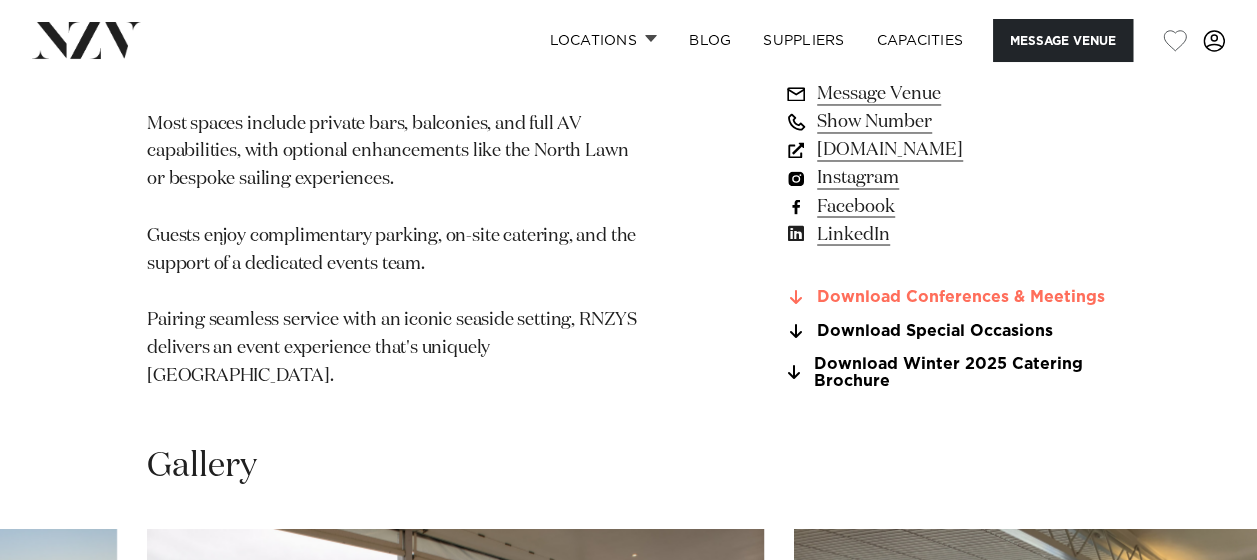 click on "Download Conferences & Meetings" at bounding box center [947, 297] 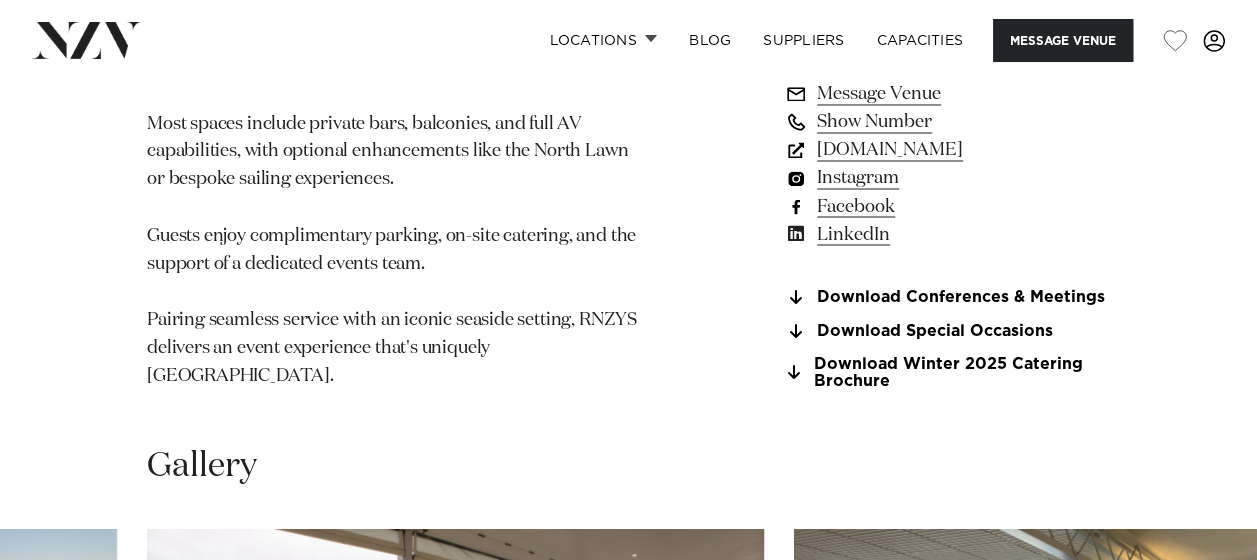 click on "Download Conferences & Meetings
Download Special Occasions
Download Winter 2025 Catering Brochure" at bounding box center (947, 338) 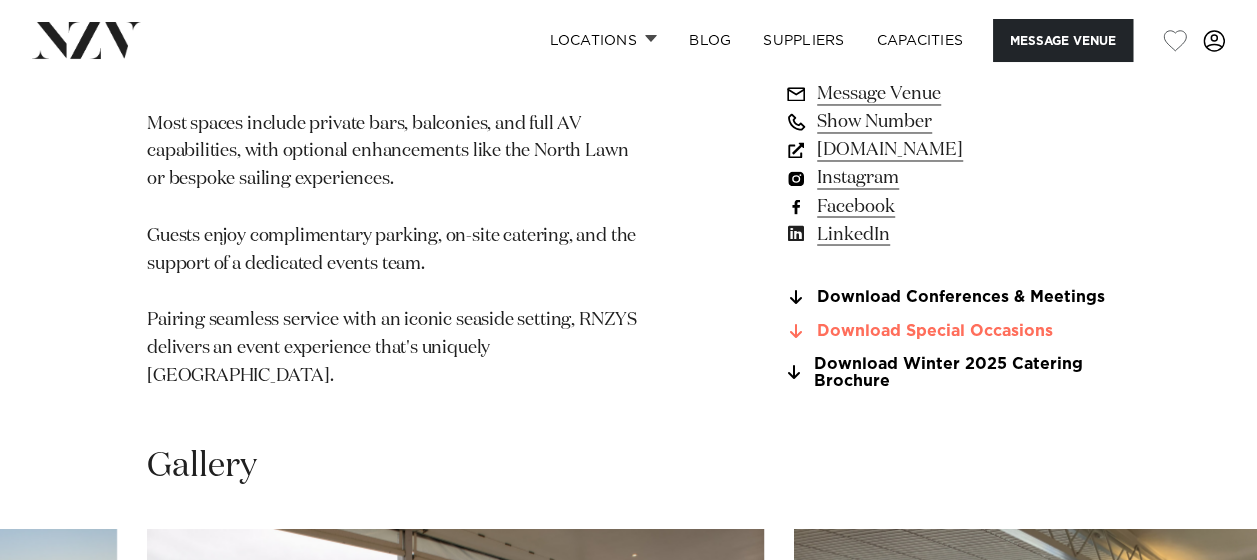 click on "Download Special Occasions" at bounding box center (947, 331) 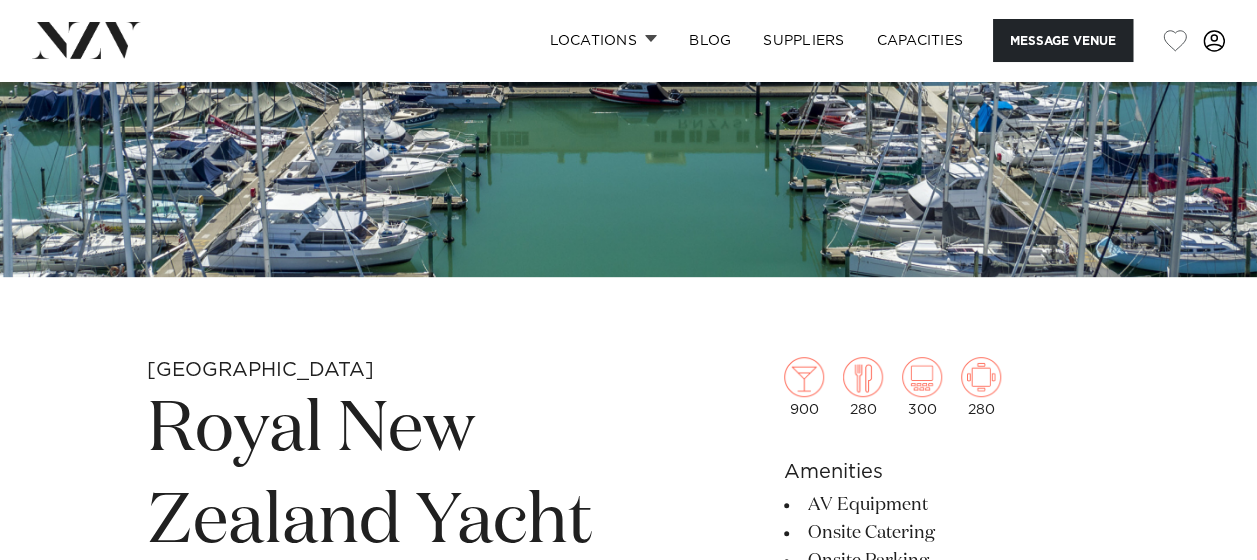scroll, scrollTop: 0, scrollLeft: 0, axis: both 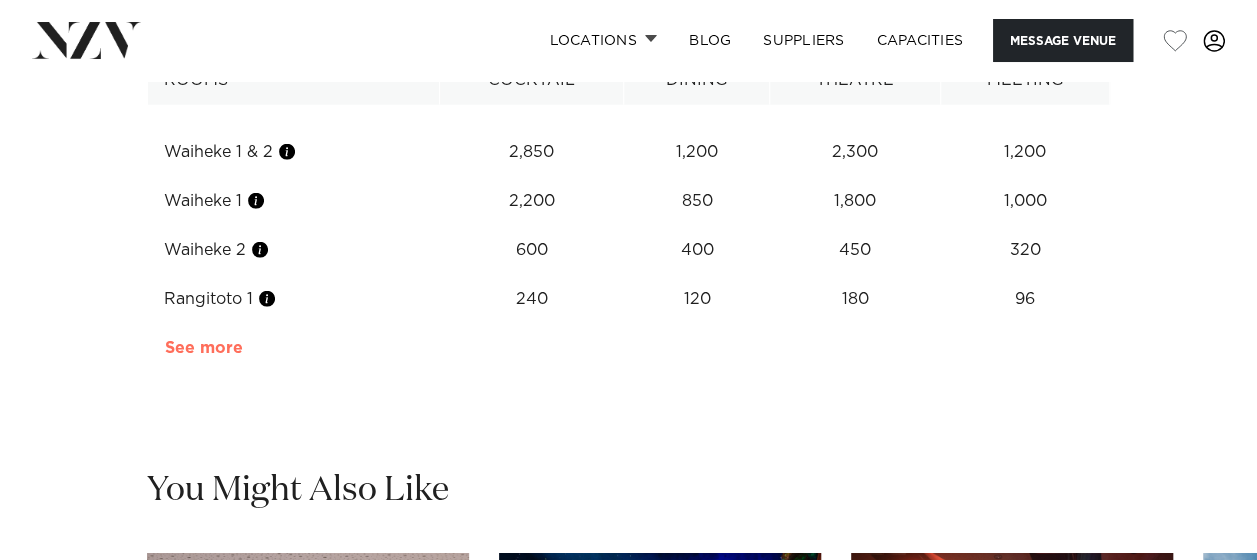 click on "See more" at bounding box center [243, 348] 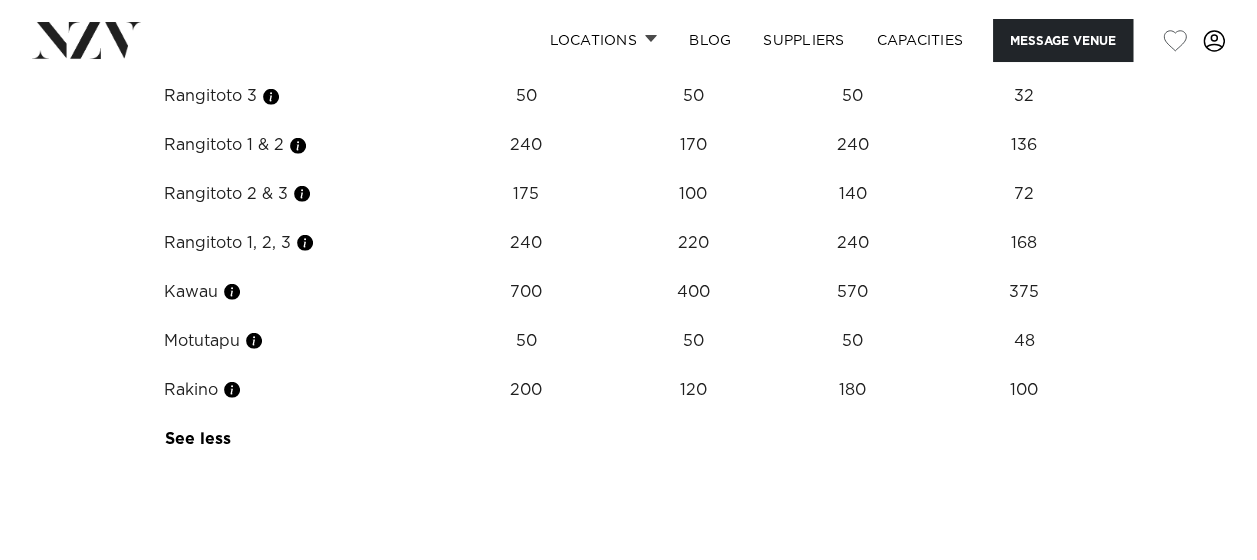 scroll, scrollTop: 3000, scrollLeft: 0, axis: vertical 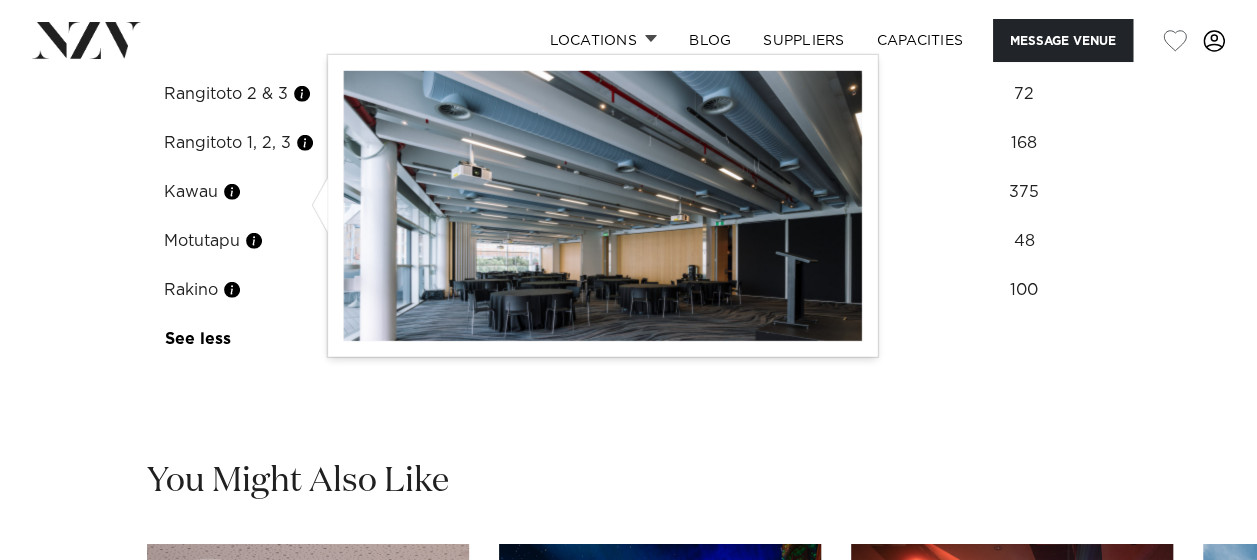 click at bounding box center (305, 143) 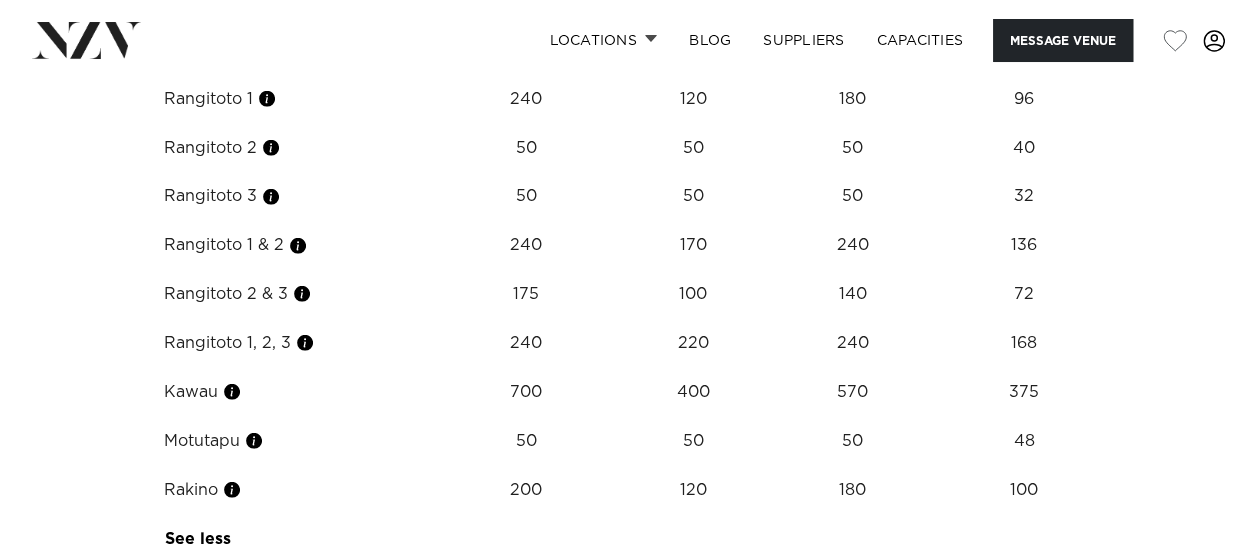 scroll, scrollTop: 2900, scrollLeft: 0, axis: vertical 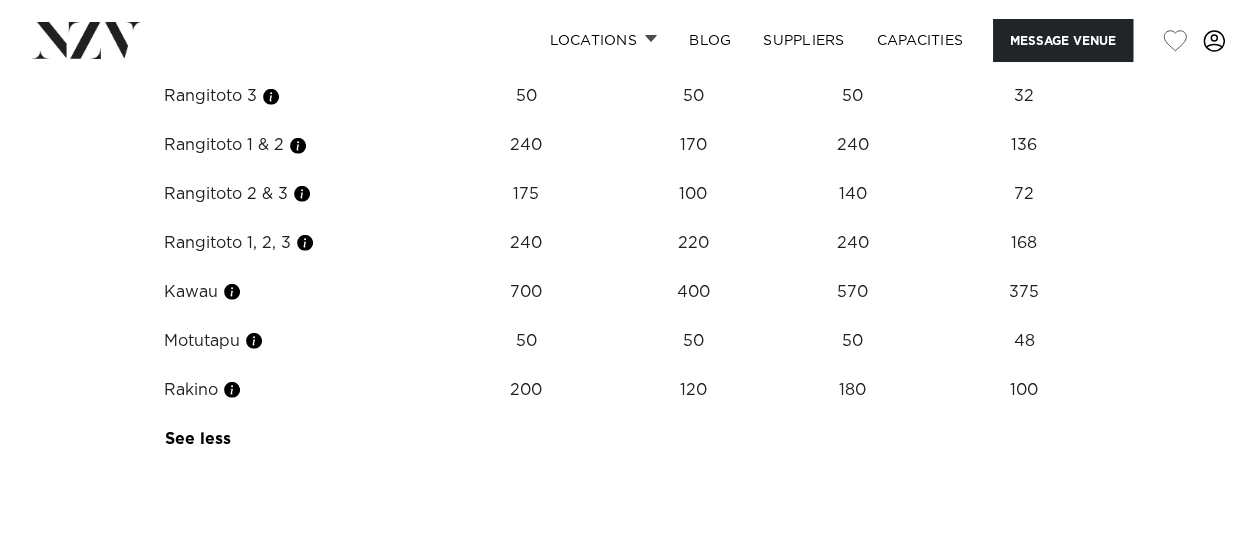 drag, startPoint x: 257, startPoint y: 302, endPoint x: 130, endPoint y: 310, distance: 127.25172 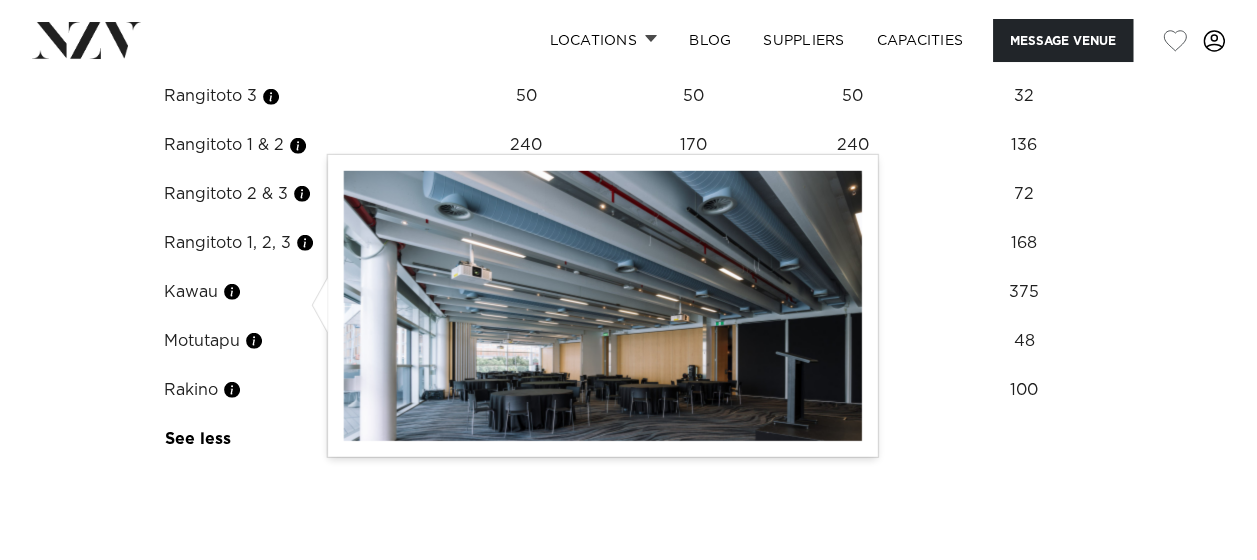 click at bounding box center [305, 243] 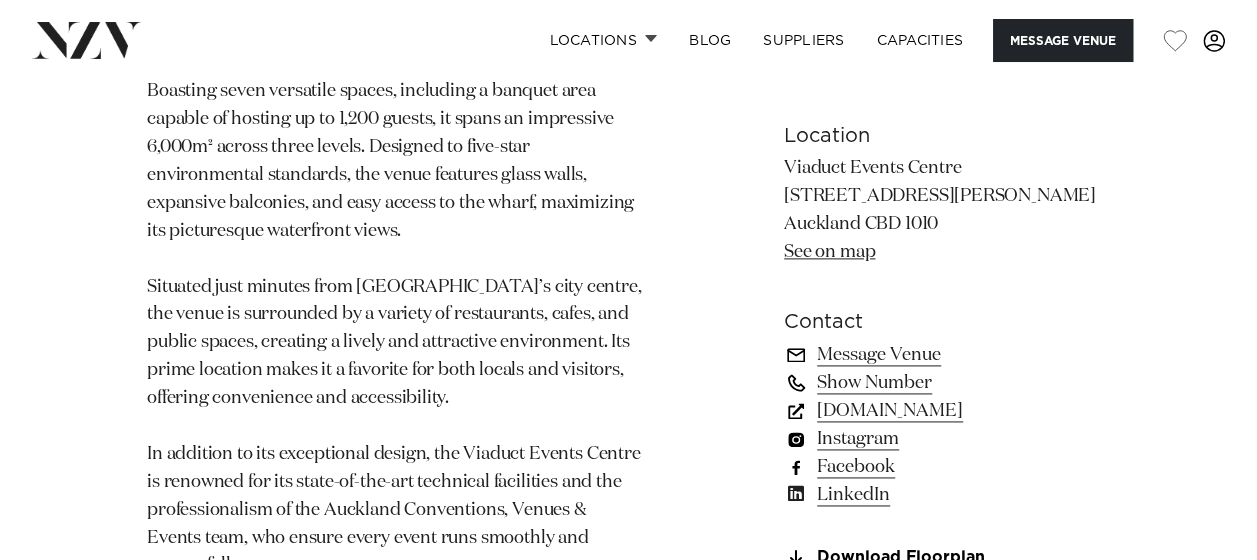 scroll, scrollTop: 1234, scrollLeft: 0, axis: vertical 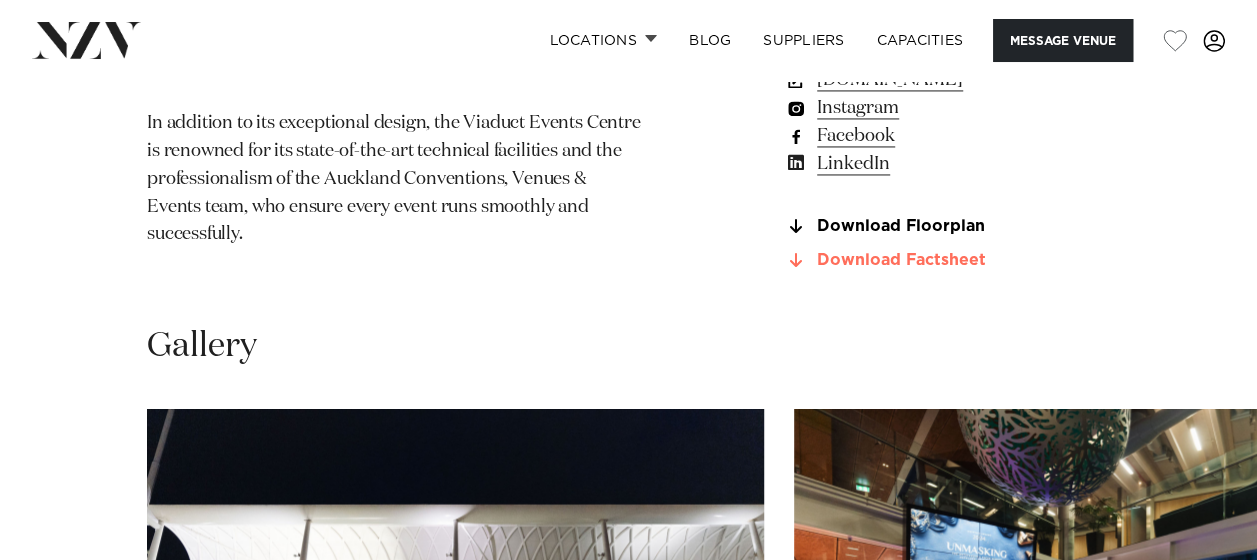 click on "Download Factsheet" at bounding box center [947, 261] 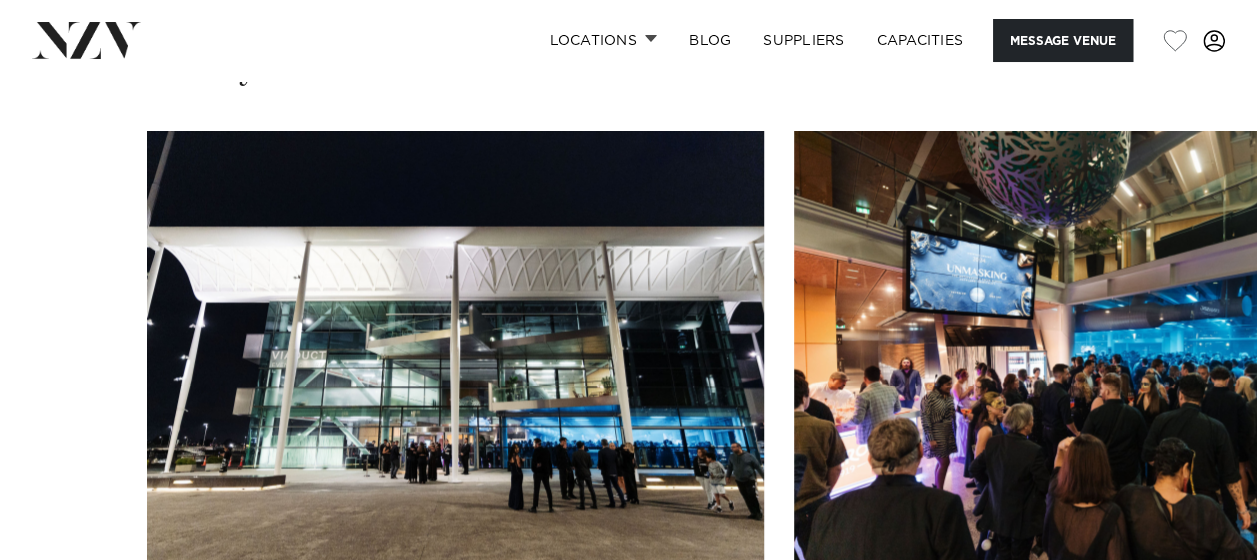 scroll, scrollTop: 1636, scrollLeft: 0, axis: vertical 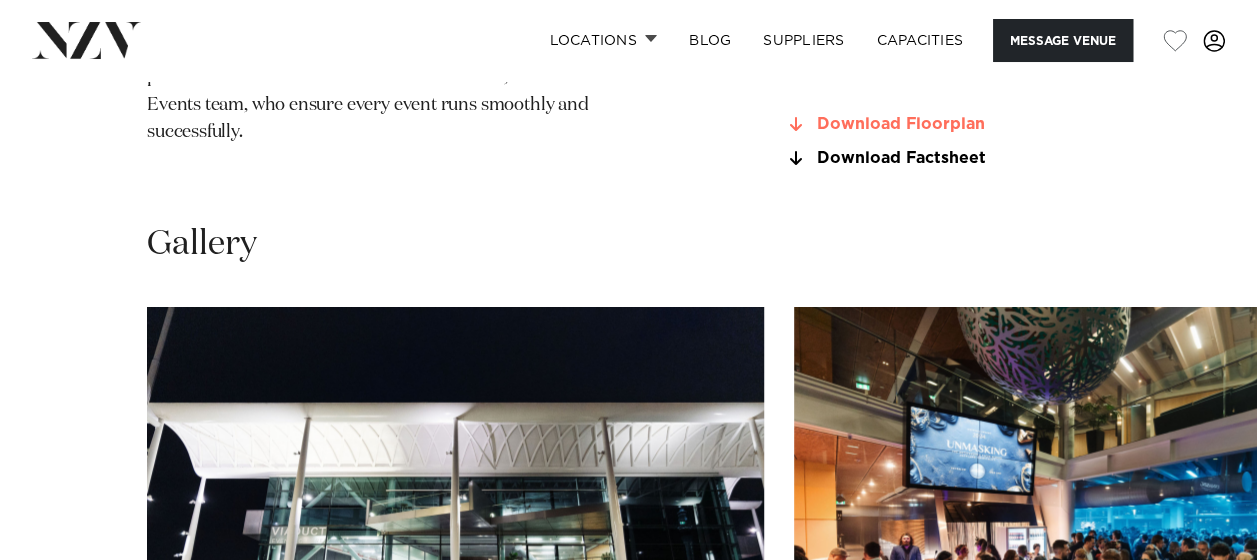 click on "Download Floorplan" at bounding box center (947, 125) 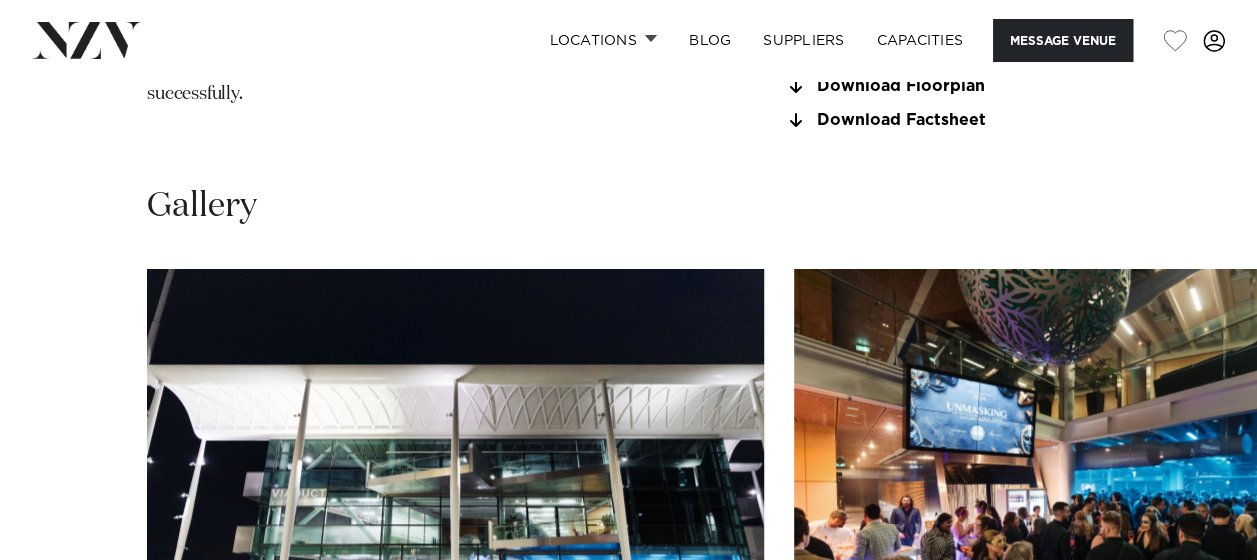 scroll, scrollTop: 1652, scrollLeft: 0, axis: vertical 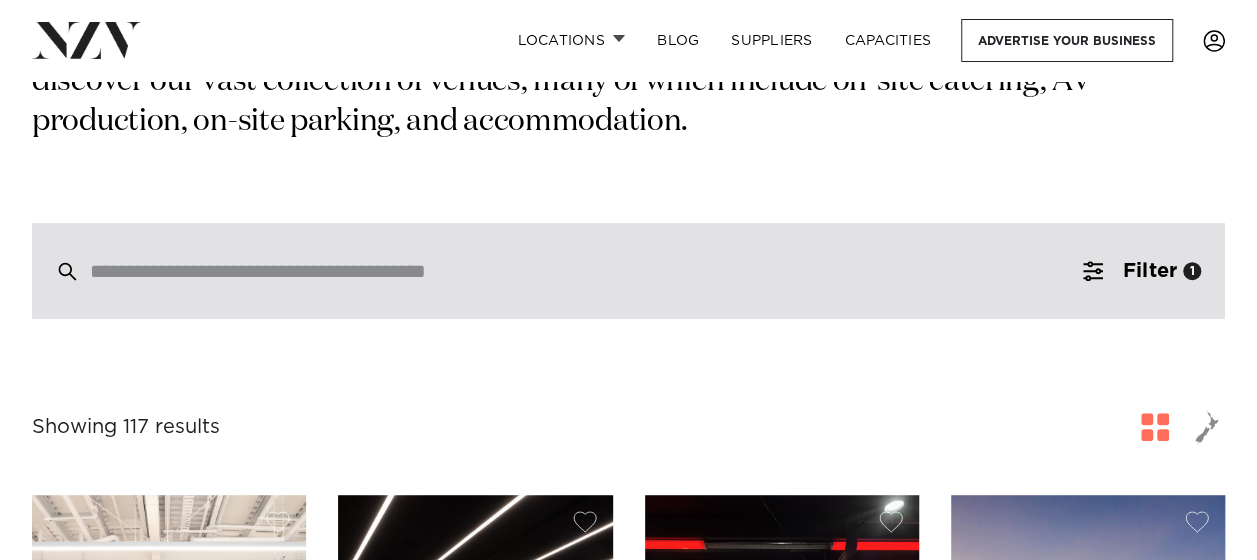 click at bounding box center (586, 271) 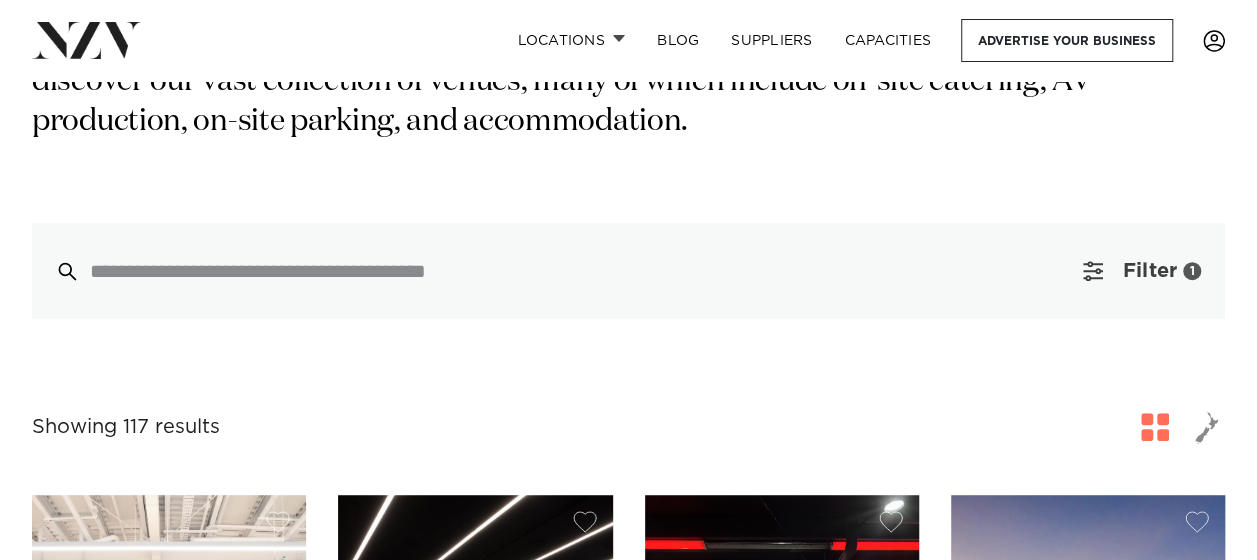 click on "Filter" at bounding box center (1150, 271) 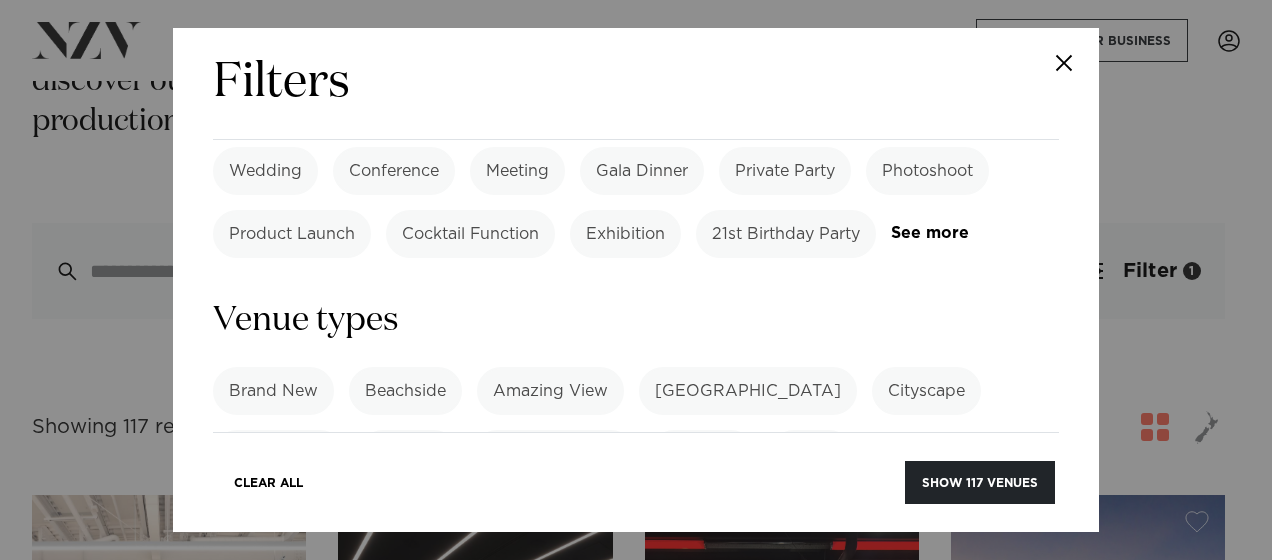 scroll, scrollTop: 800, scrollLeft: 0, axis: vertical 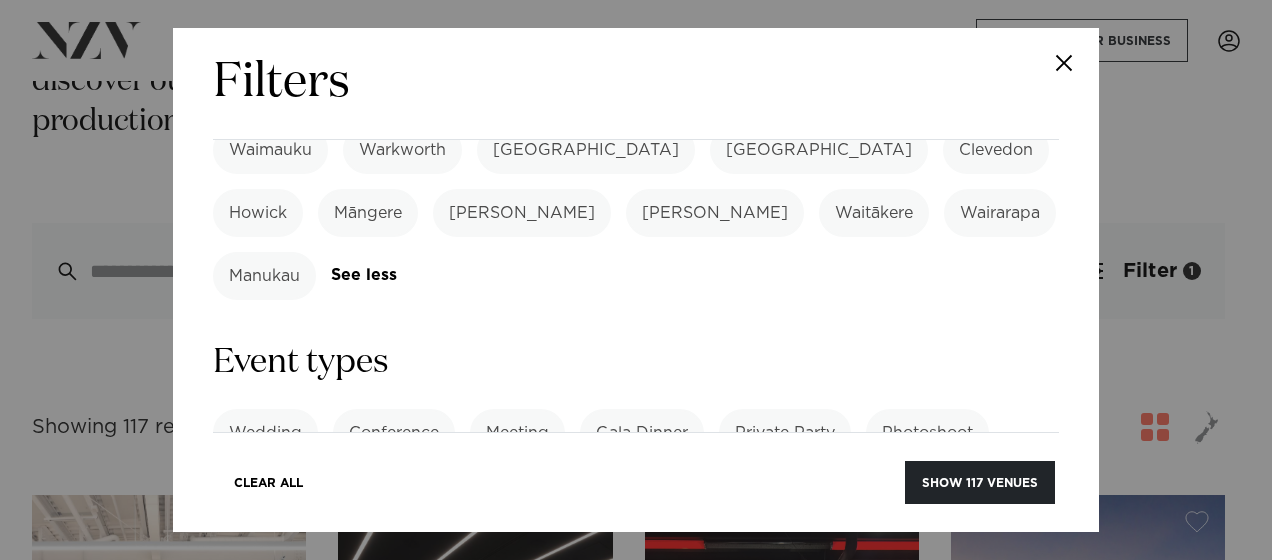 click on "Conference" at bounding box center (394, 433) 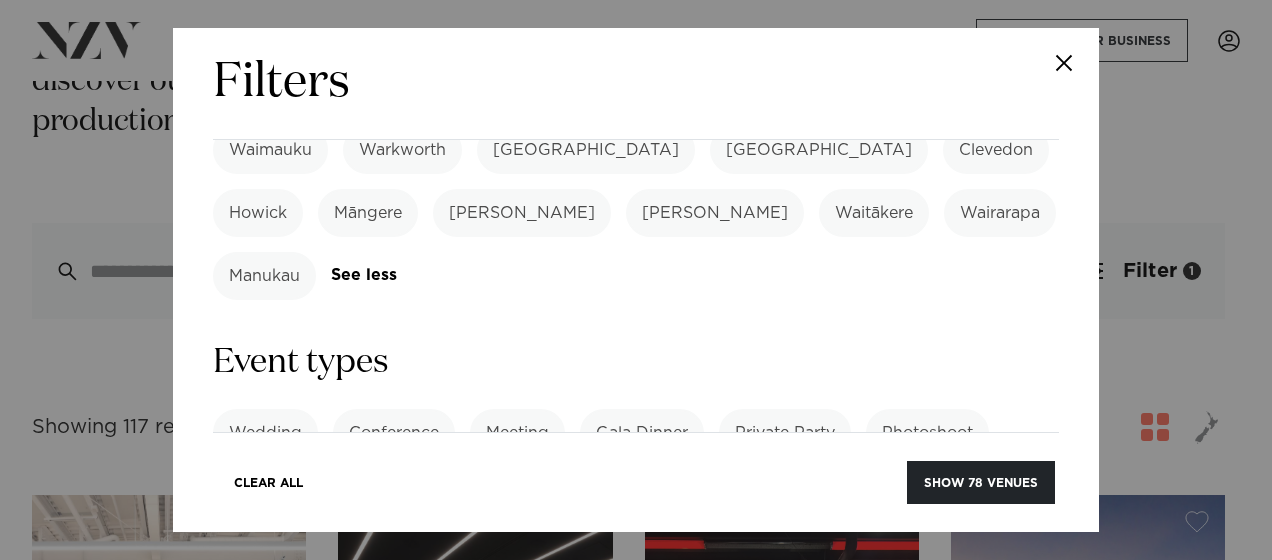 click on "Meeting" at bounding box center [517, 433] 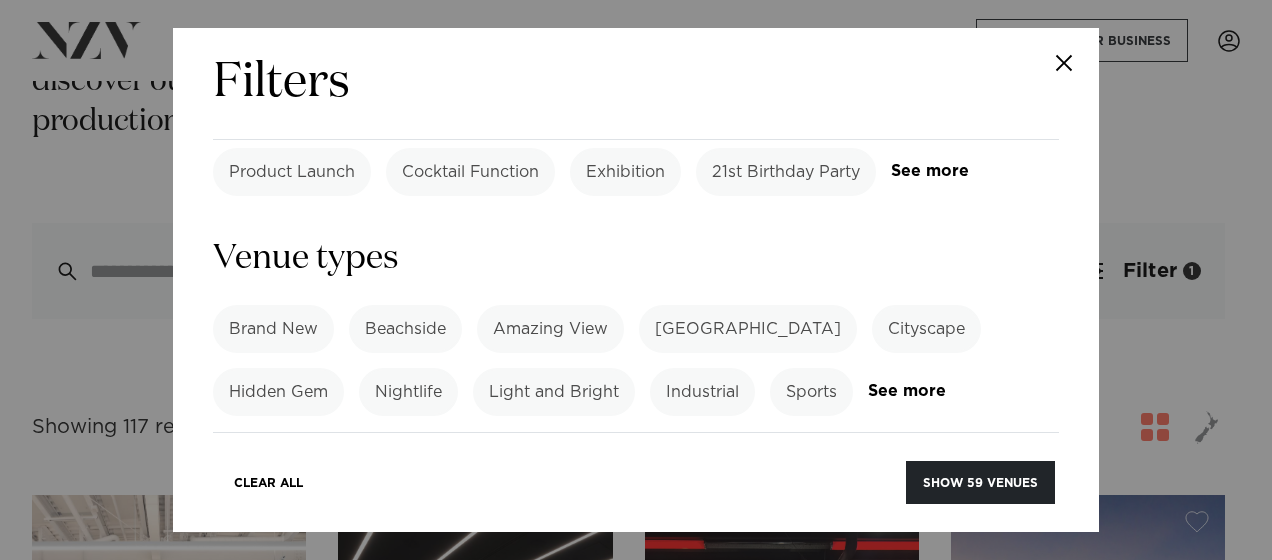 scroll, scrollTop: 1200, scrollLeft: 0, axis: vertical 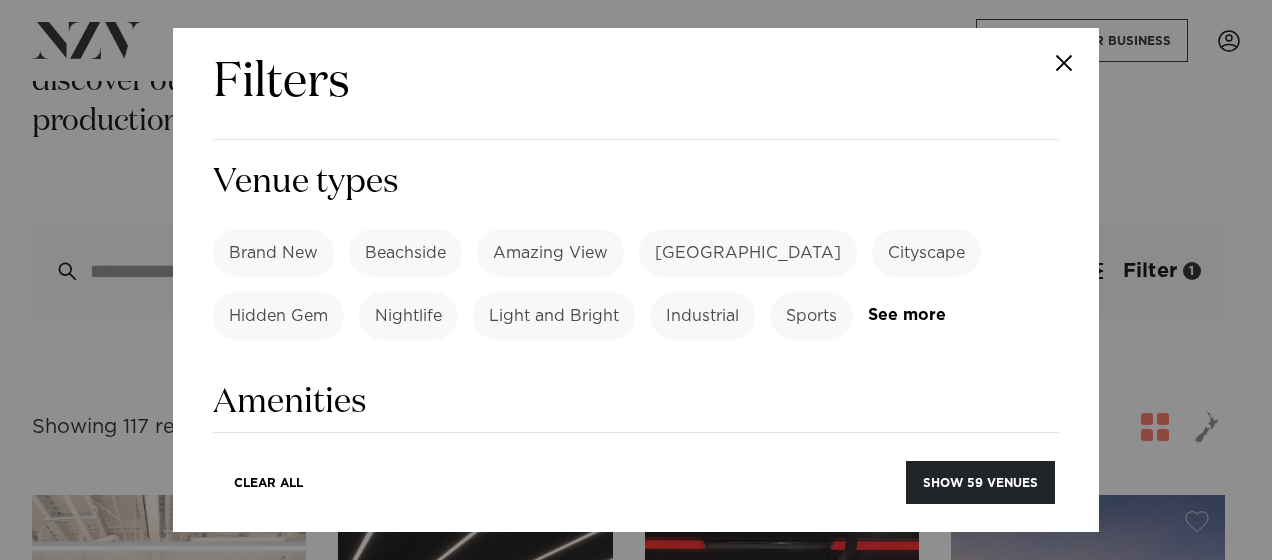 click on "AV Equipment" at bounding box center (286, 473) 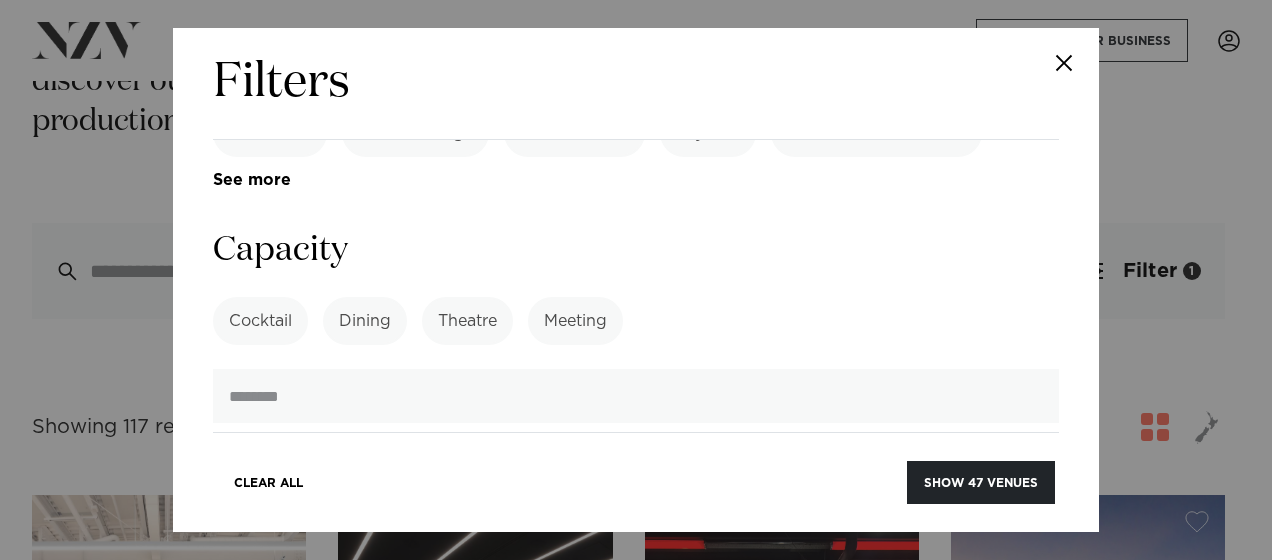 scroll, scrollTop: 1600, scrollLeft: 0, axis: vertical 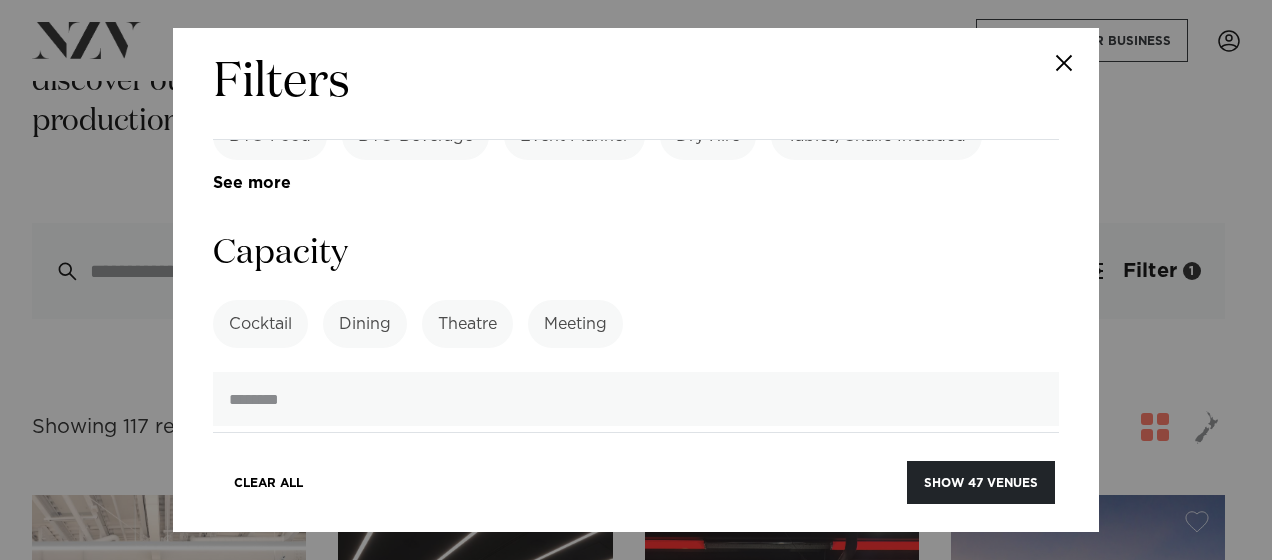 type on "*" 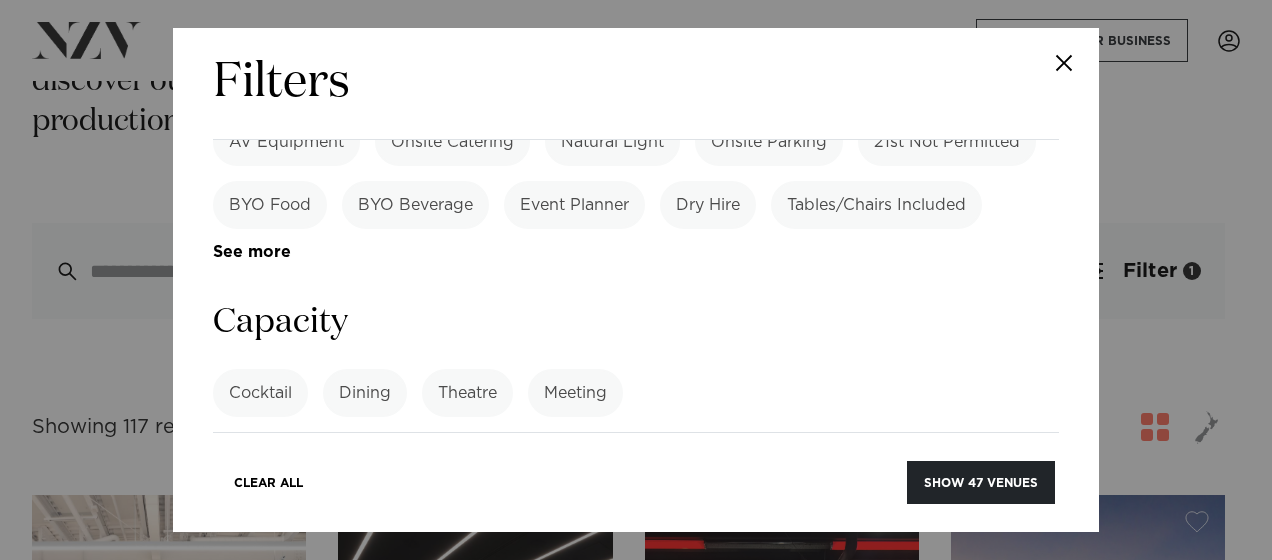 scroll, scrollTop: 1500, scrollLeft: 0, axis: vertical 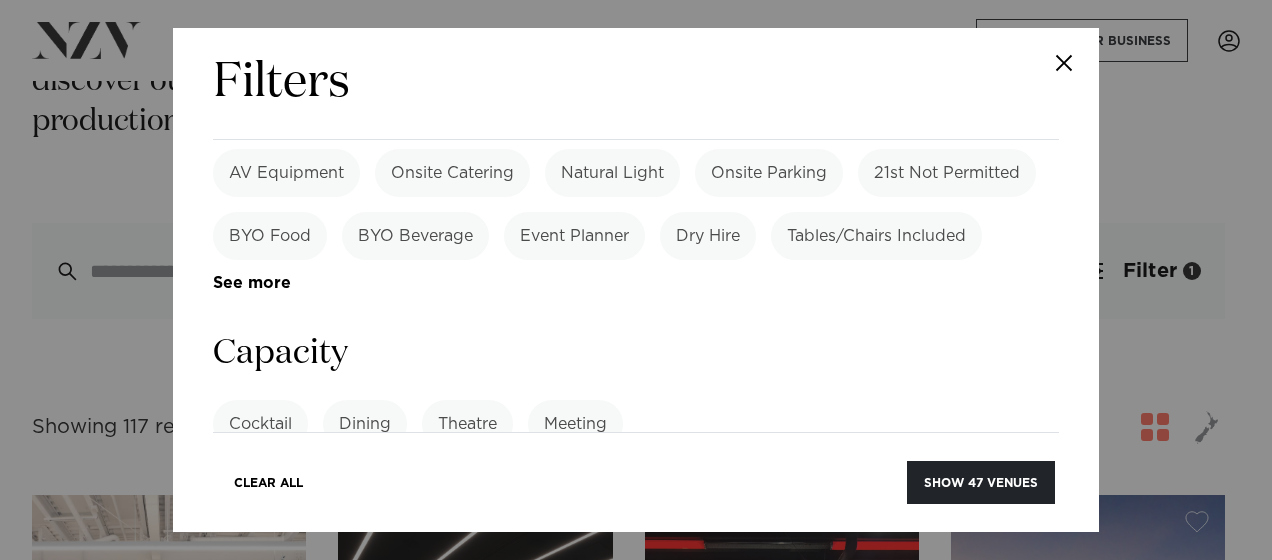 click at bounding box center [636, 499] 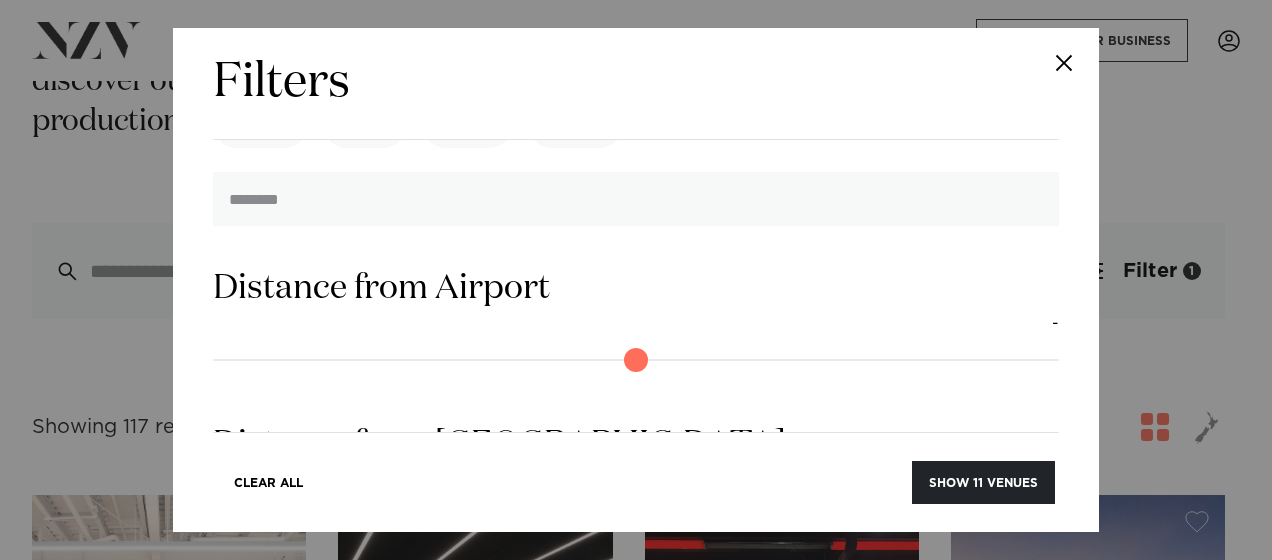 scroll, scrollTop: 2040, scrollLeft: 0, axis: vertical 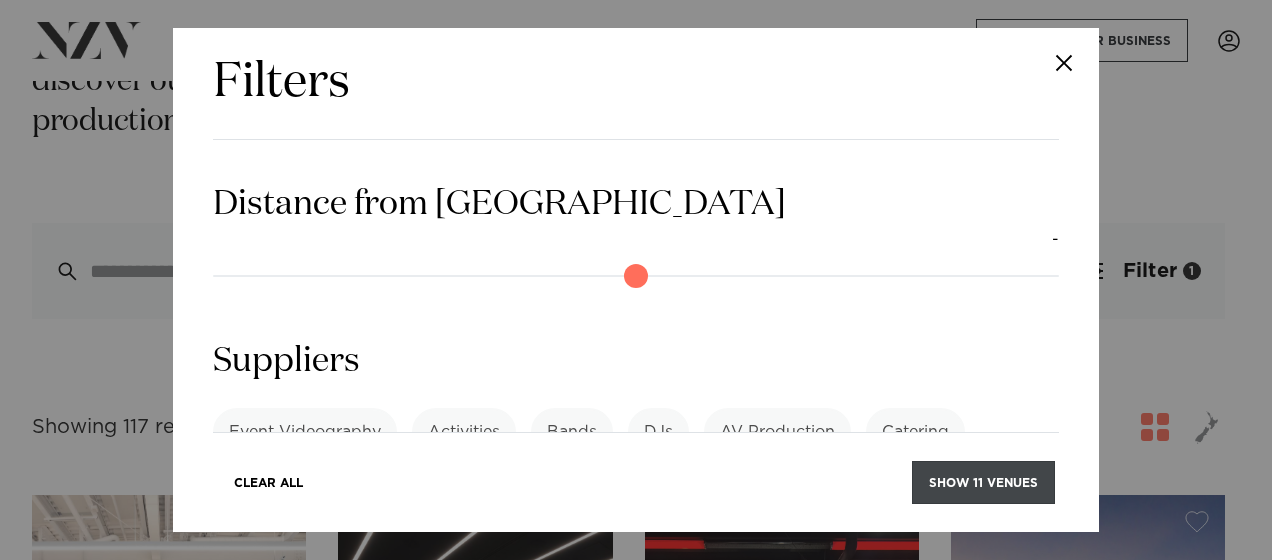 type on "***" 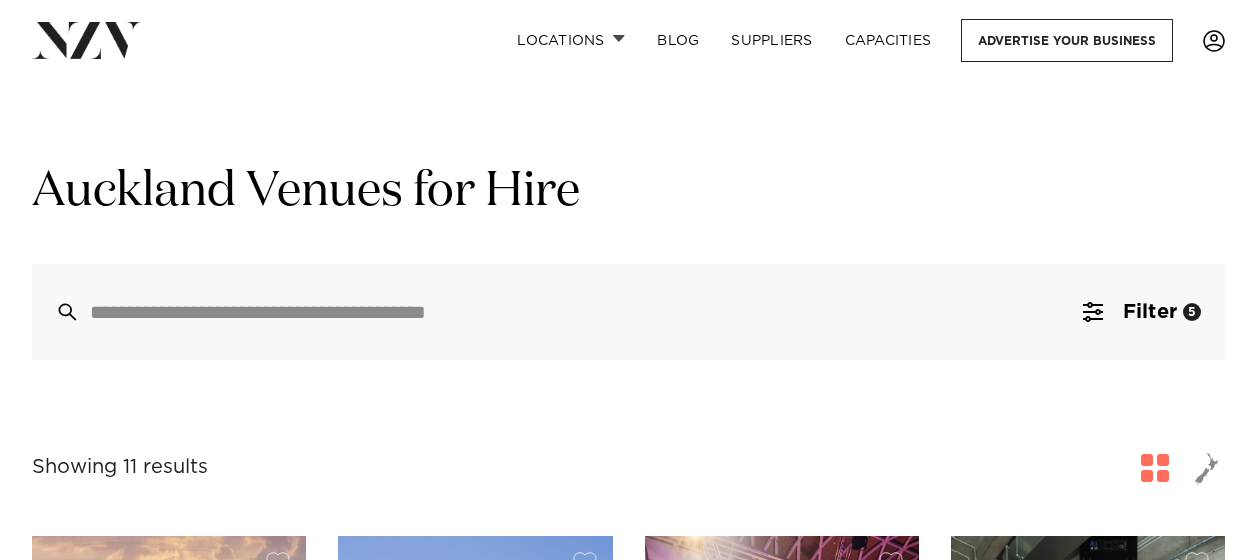 scroll, scrollTop: 0, scrollLeft: 0, axis: both 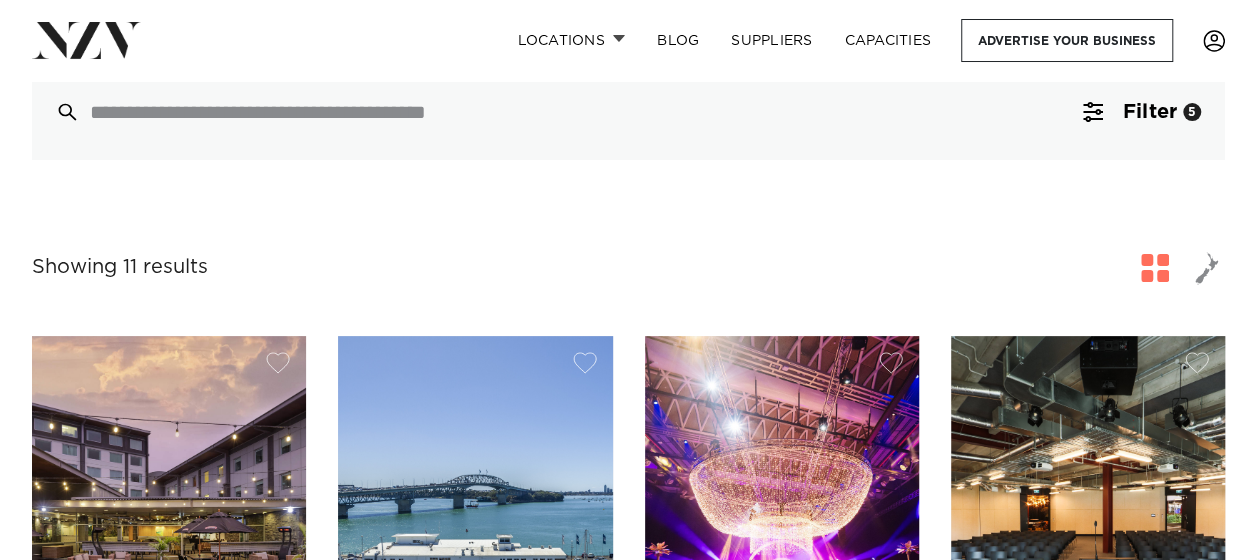 click at bounding box center (1207, 268) 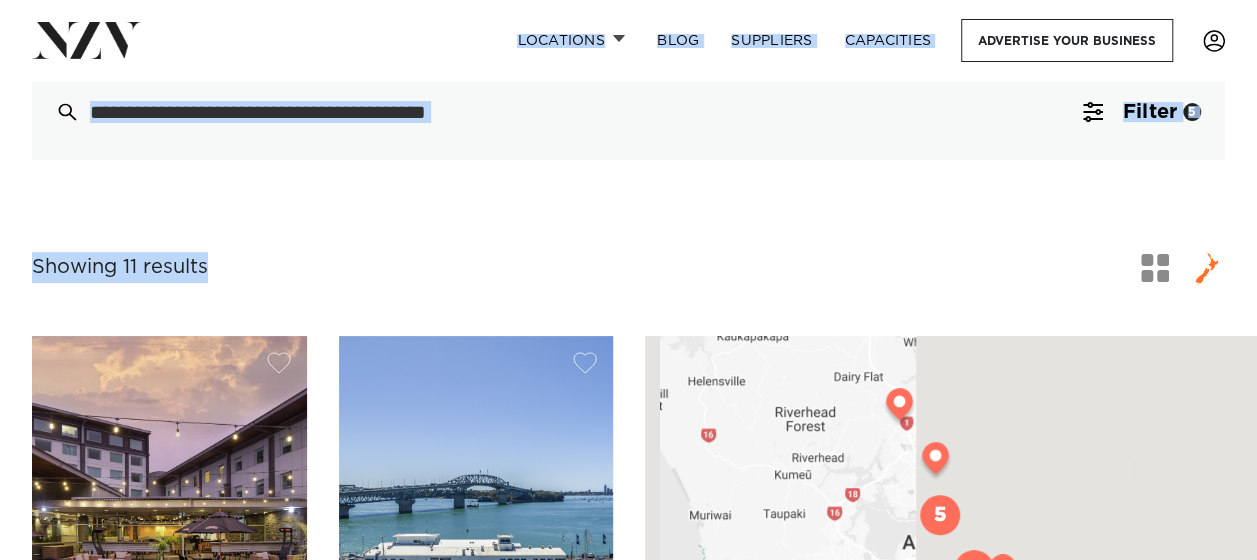 drag, startPoint x: 558, startPoint y: 258, endPoint x: 490, endPoint y: 61, distance: 208.40585 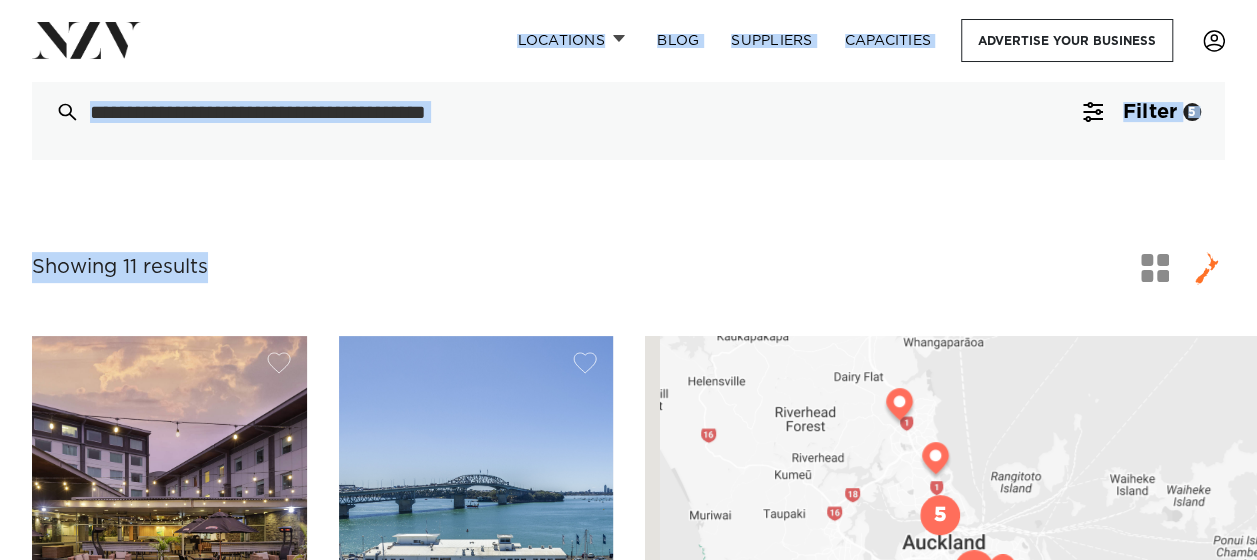 drag, startPoint x: 490, startPoint y: 61, endPoint x: 587, endPoint y: 191, distance: 162.2005 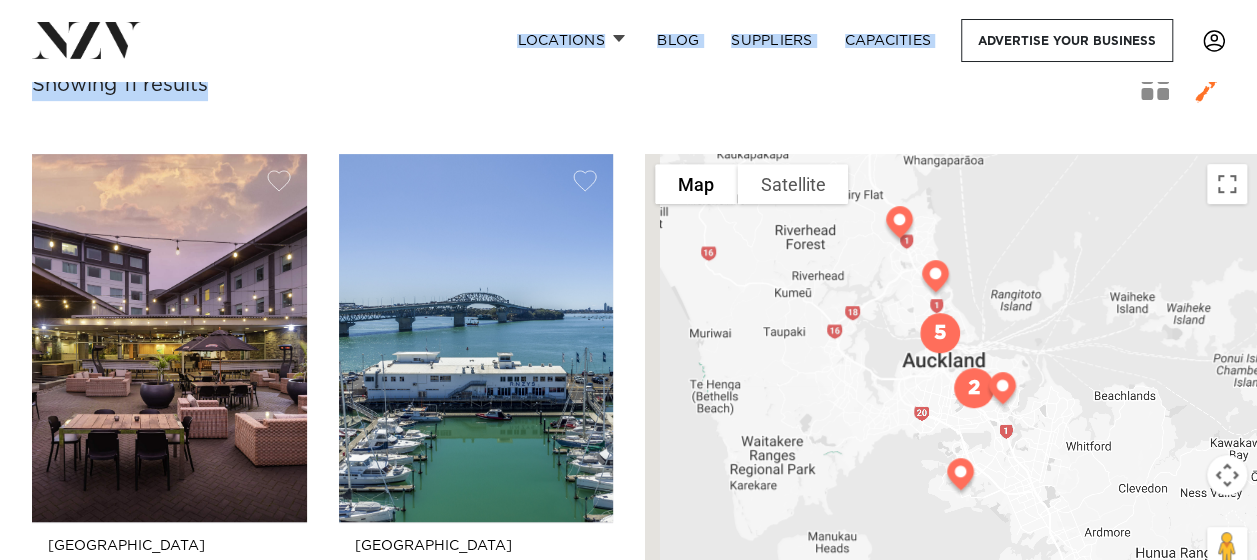 scroll, scrollTop: 500, scrollLeft: 0, axis: vertical 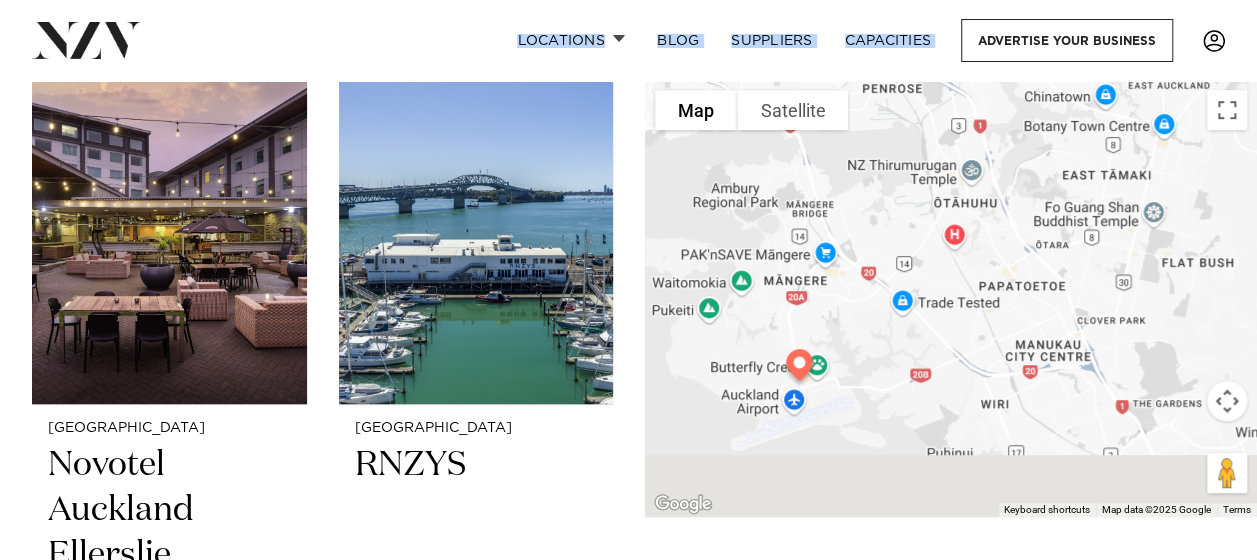 drag, startPoint x: 833, startPoint y: 427, endPoint x: 838, endPoint y: 322, distance: 105.11898 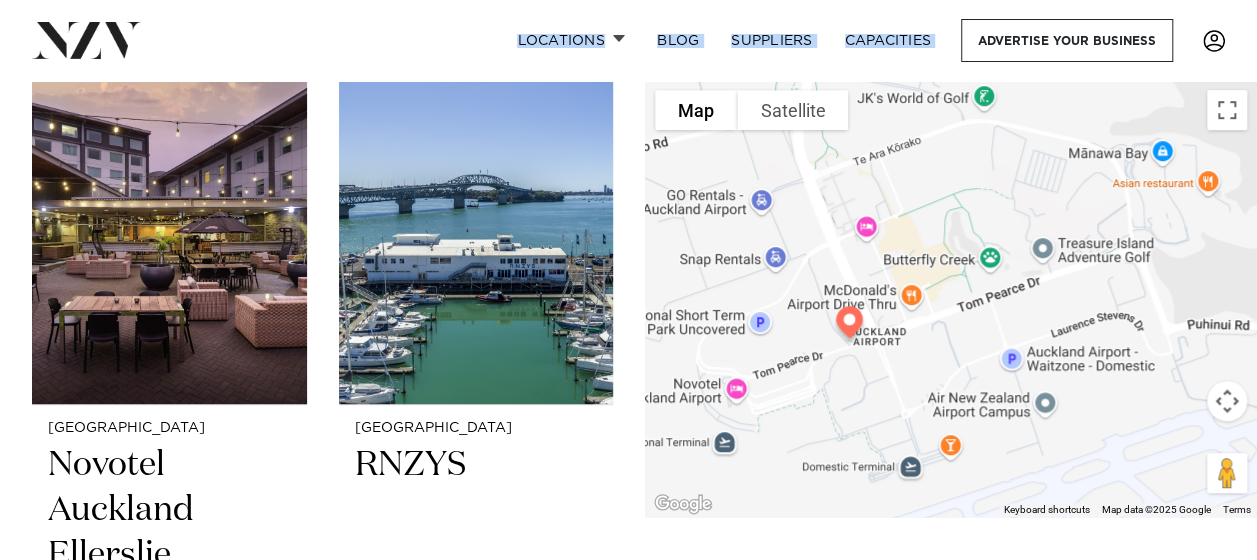 drag, startPoint x: 909, startPoint y: 458, endPoint x: 910, endPoint y: 343, distance: 115.00435 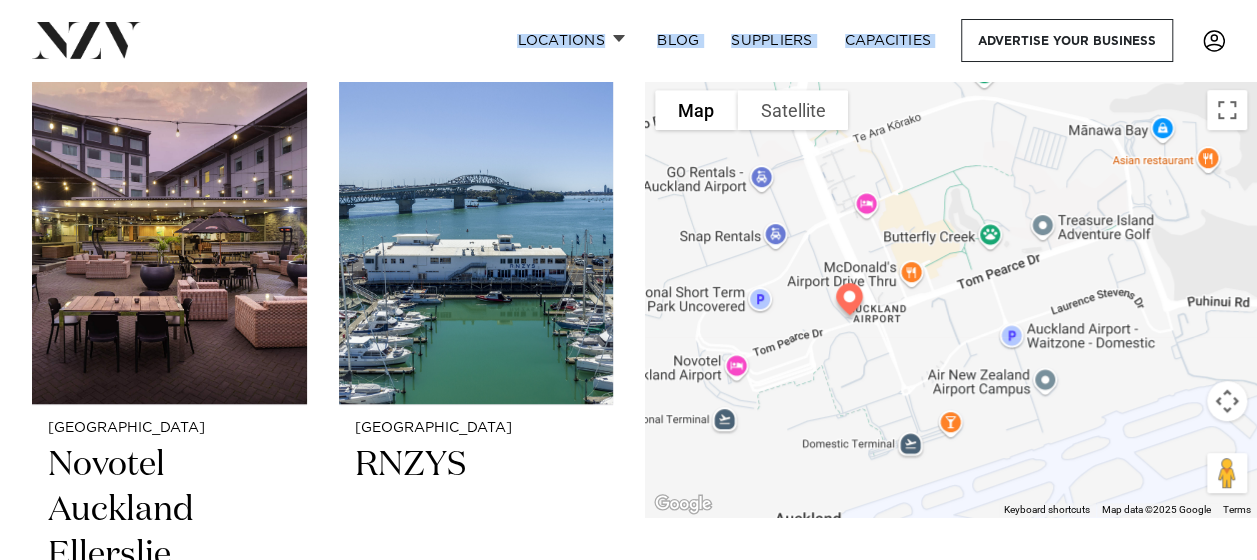 click at bounding box center [849, 303] 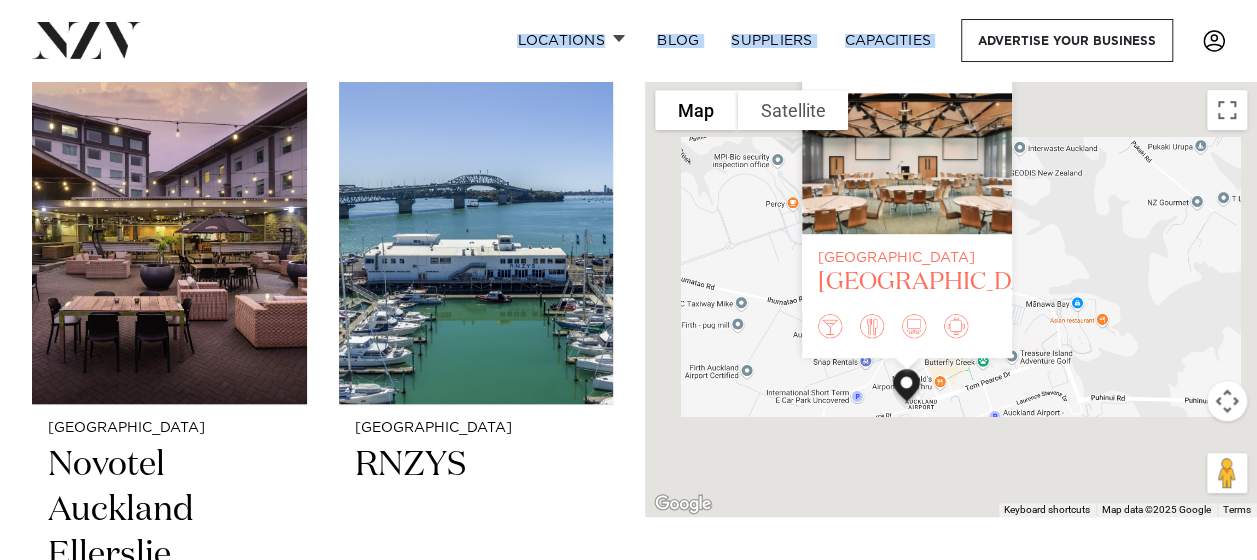 scroll, scrollTop: 600, scrollLeft: 0, axis: vertical 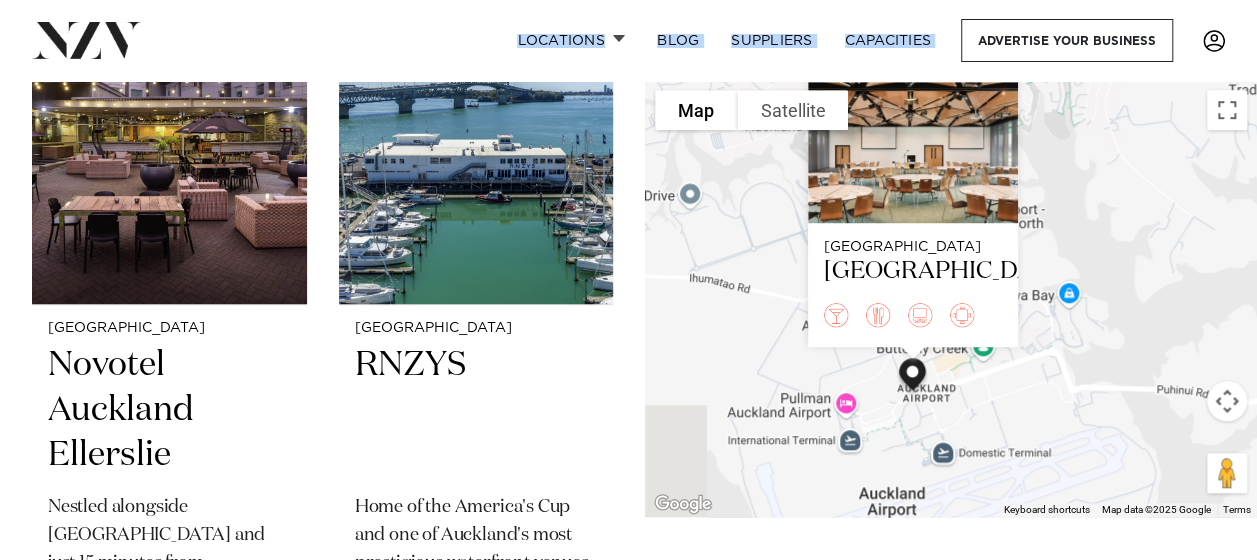 click on "Auckland
Novotel Auckland Airport" at bounding box center [951, 298] 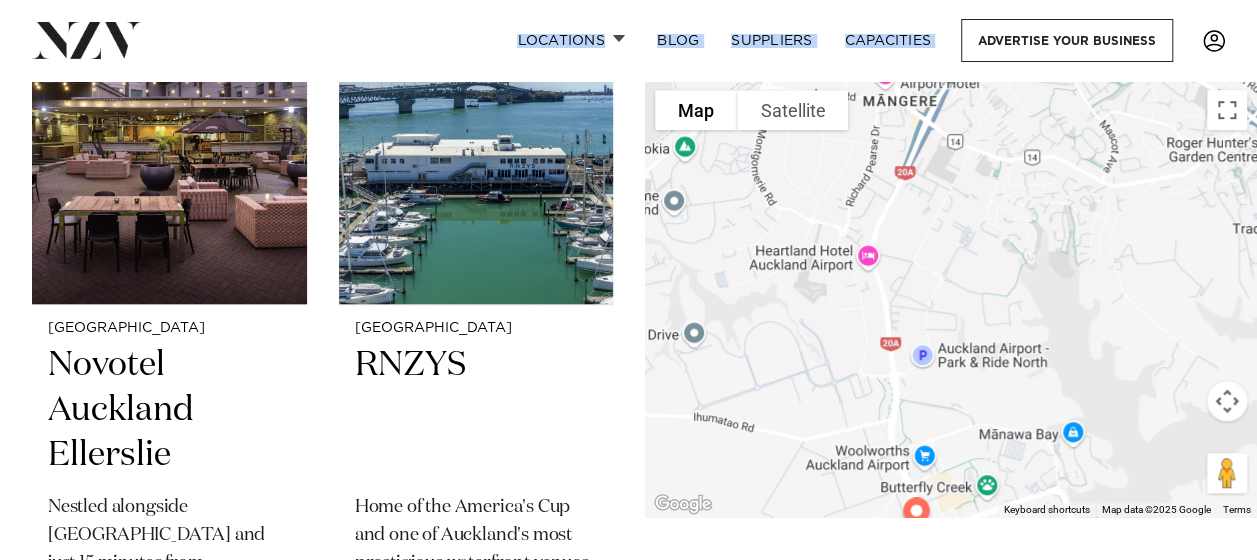 drag, startPoint x: 792, startPoint y: 210, endPoint x: 794, endPoint y: 369, distance: 159.01257 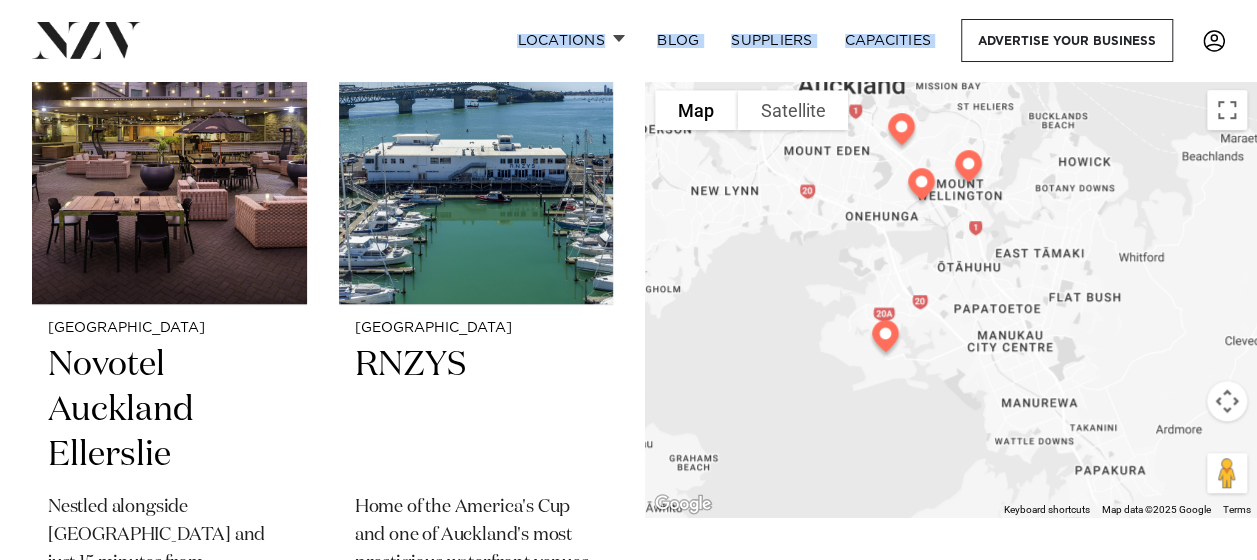 click at bounding box center [921, 188] 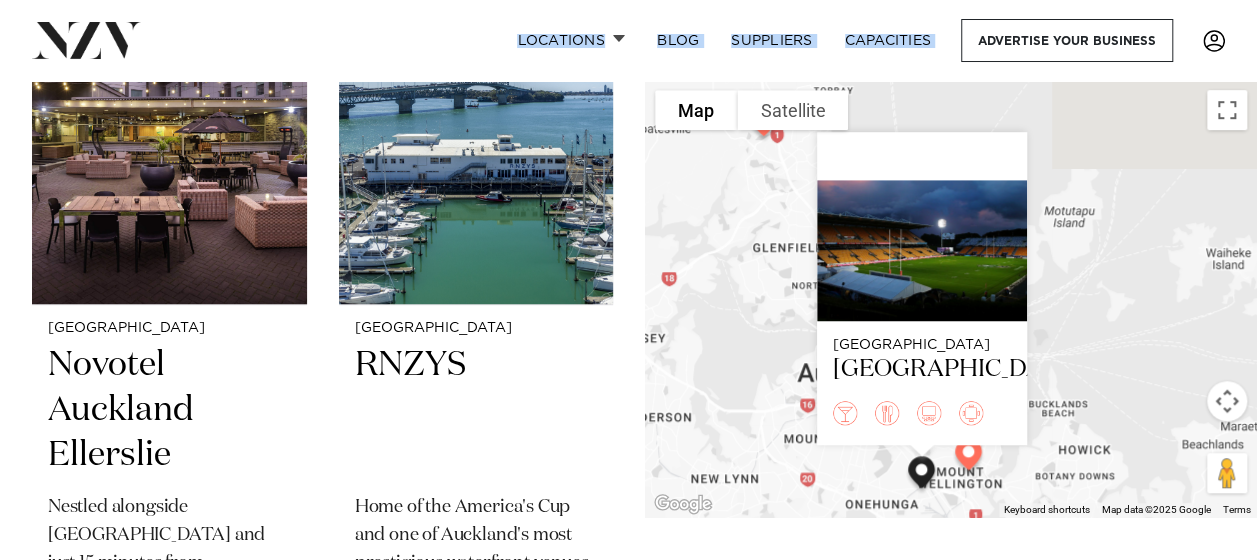 click on "Auckland
Go Media Stadium" at bounding box center [951, 298] 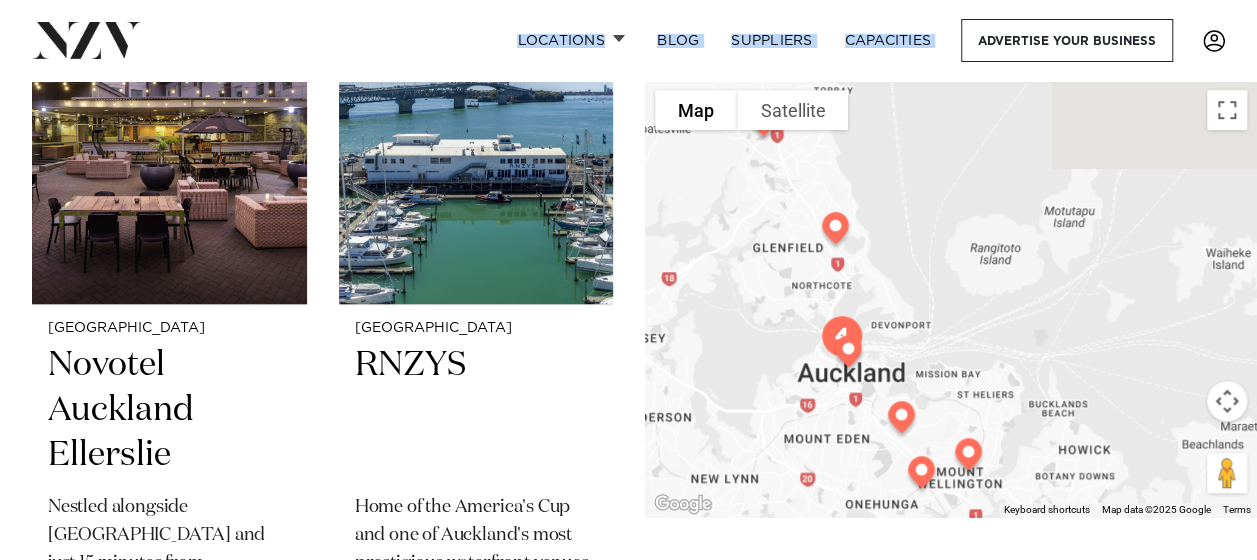 click at bounding box center (968, 458) 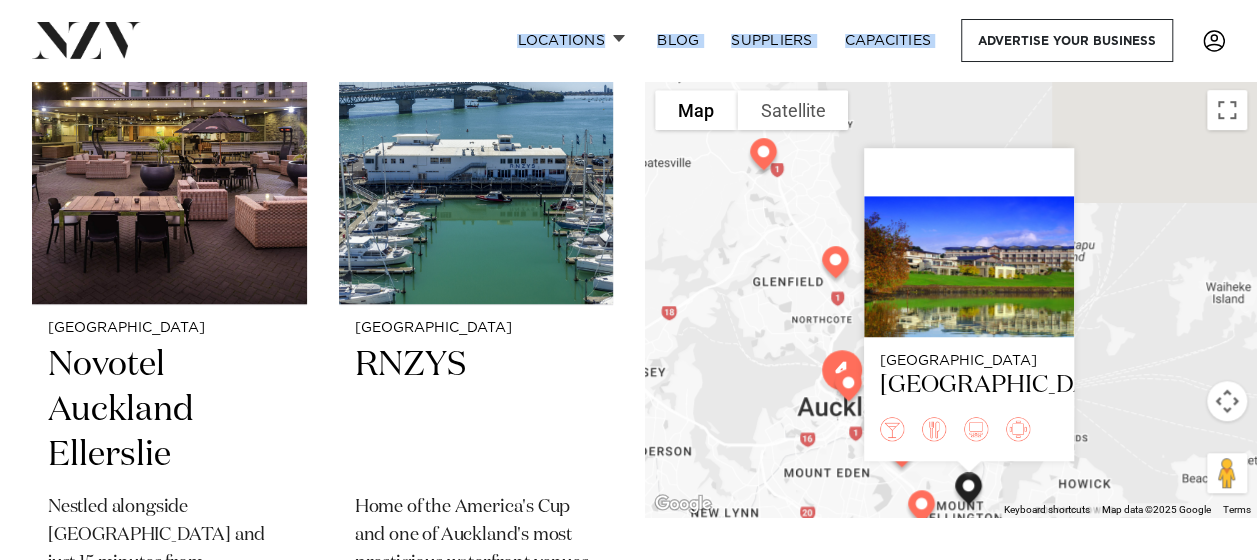 click on "Auckland
Waipuna Hotel & Conference Centre" at bounding box center [951, 298] 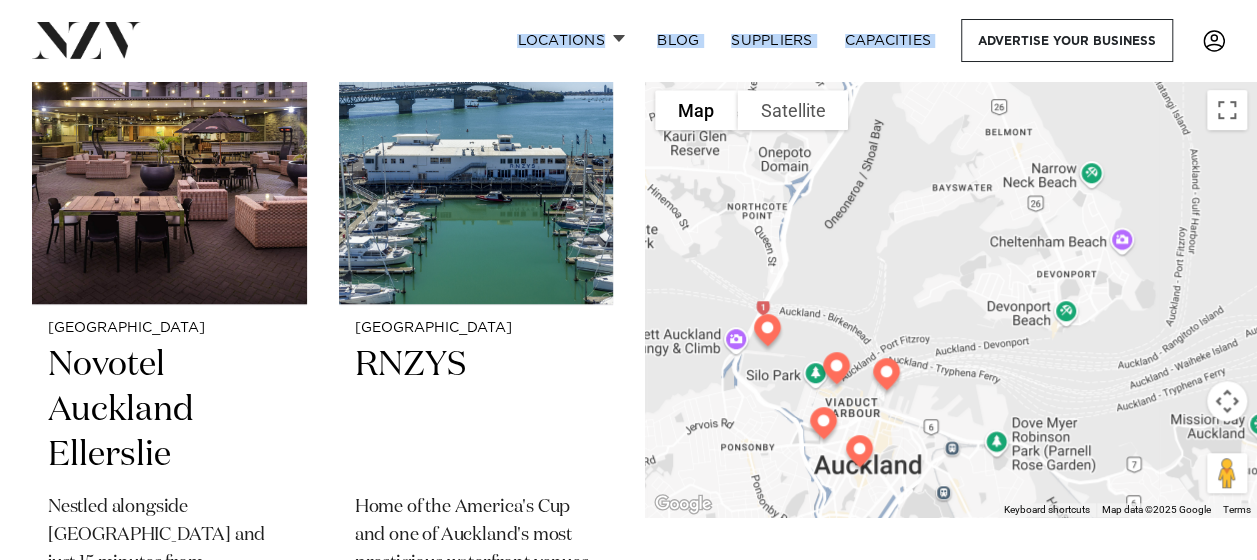 click at bounding box center (859, 455) 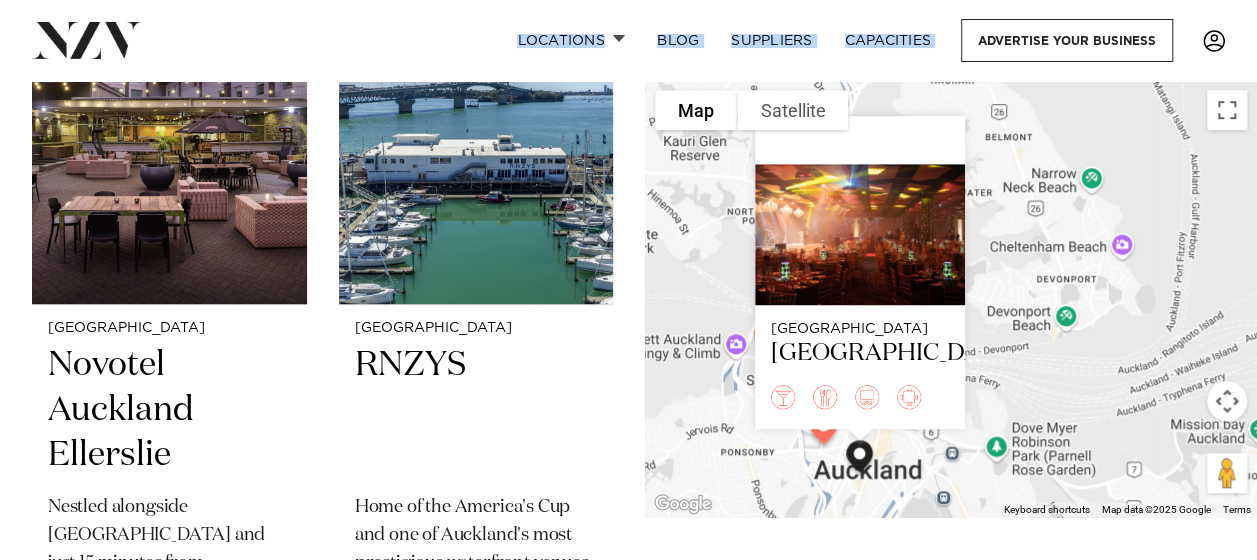 click on "Auckland
Aotea Centre" at bounding box center (951, 298) 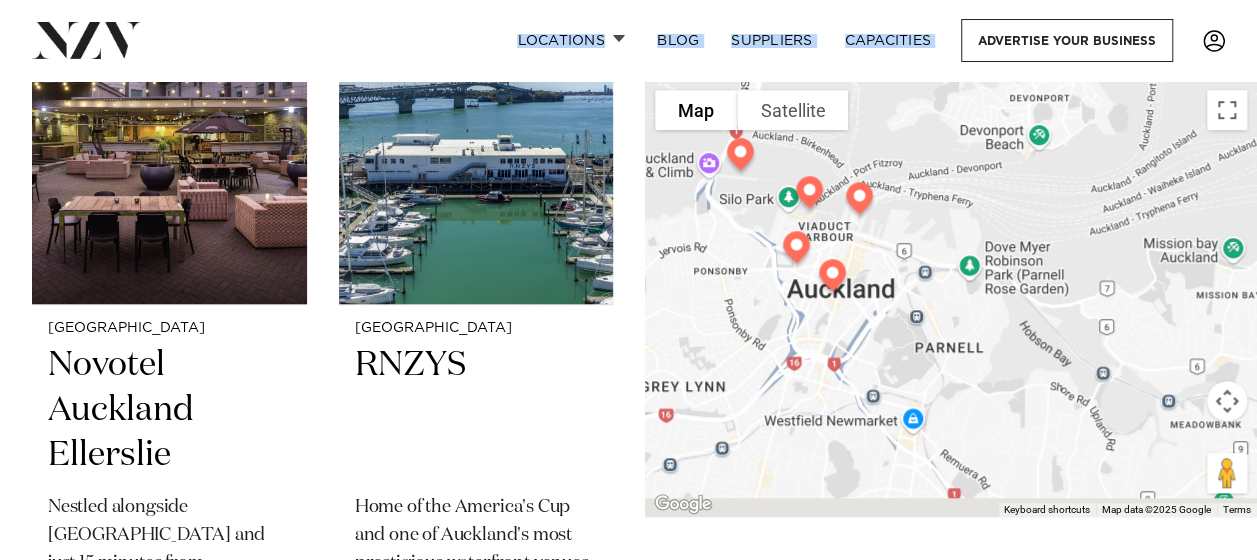 drag, startPoint x: 1004, startPoint y: 376, endPoint x: 975, endPoint y: 183, distance: 195.1666 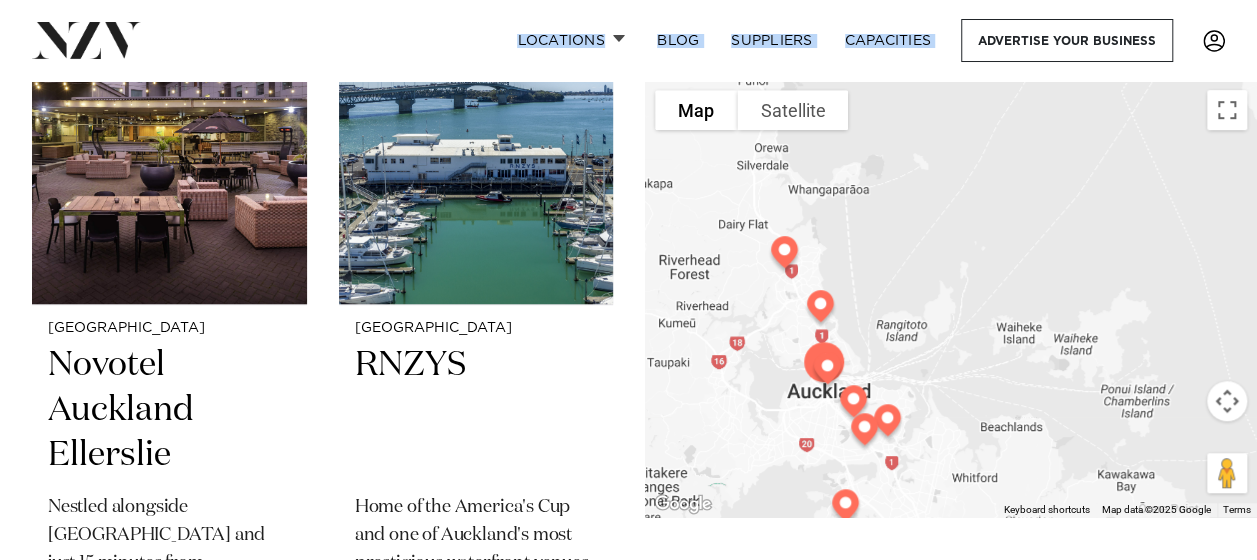 drag, startPoint x: 837, startPoint y: 433, endPoint x: 801, endPoint y: 321, distance: 117.64353 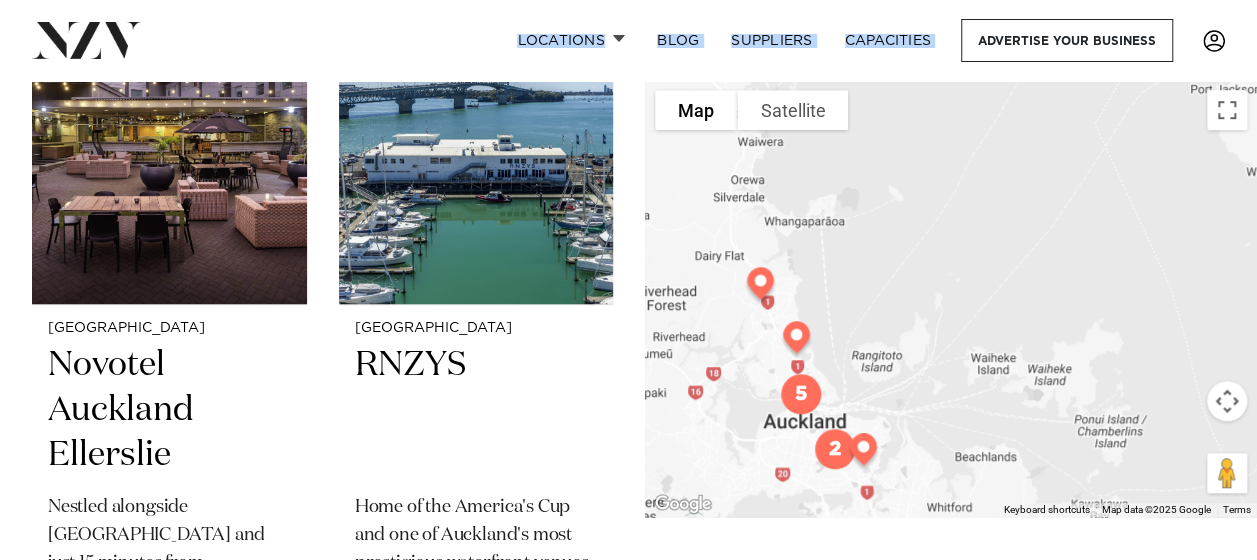 drag, startPoint x: 734, startPoint y: 276, endPoint x: 750, endPoint y: 430, distance: 154.82893 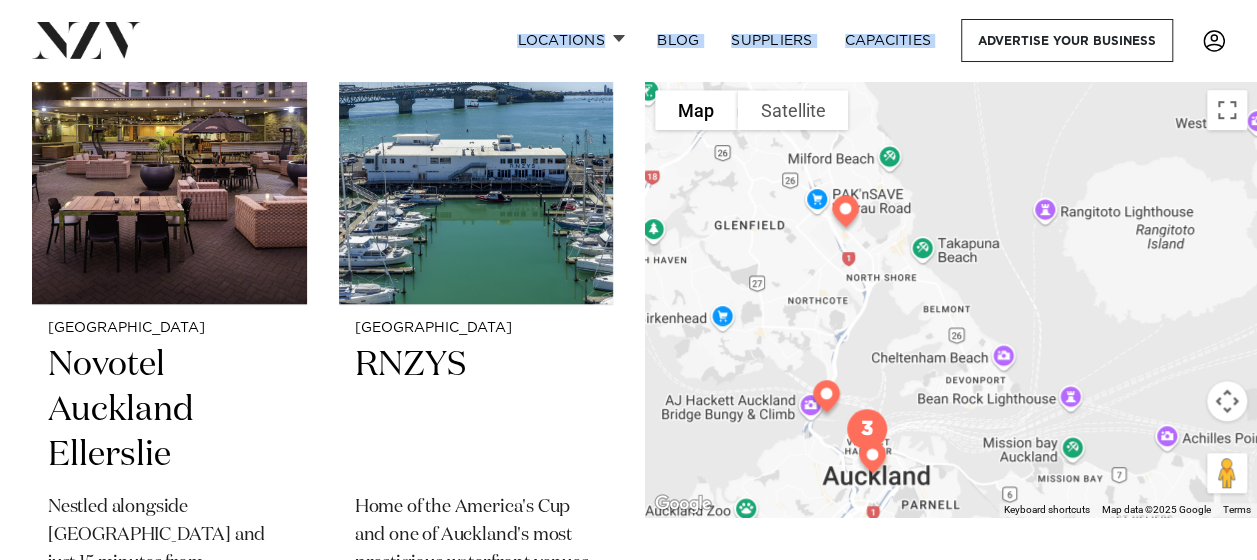 drag, startPoint x: 784, startPoint y: 451, endPoint x: 693, endPoint y: 276, distance: 197.24603 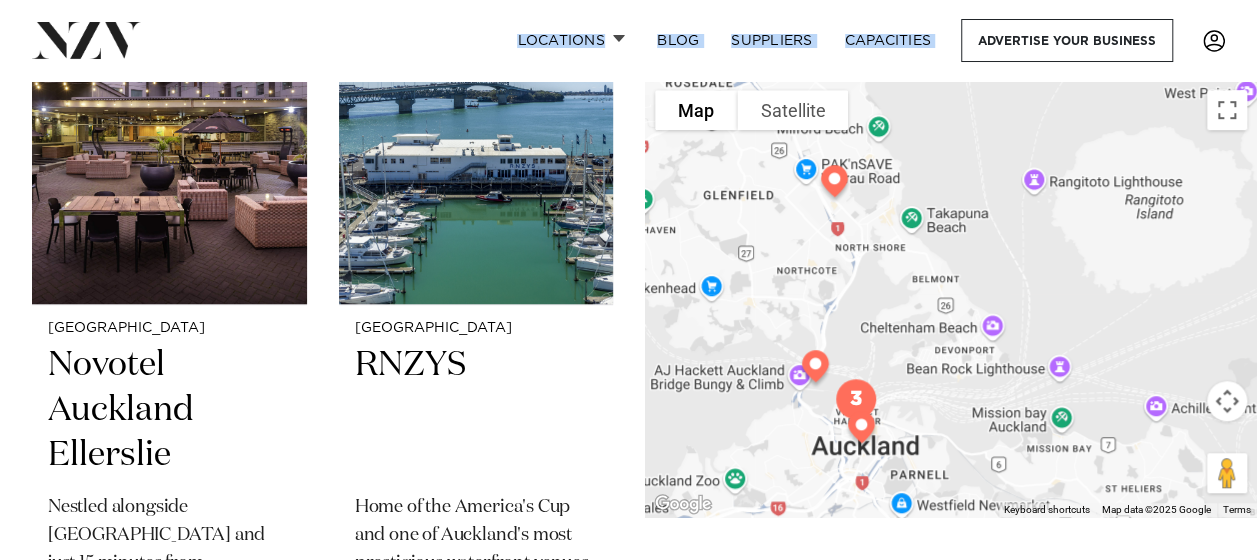 drag, startPoint x: 771, startPoint y: 444, endPoint x: 725, endPoint y: 321, distance: 131.32022 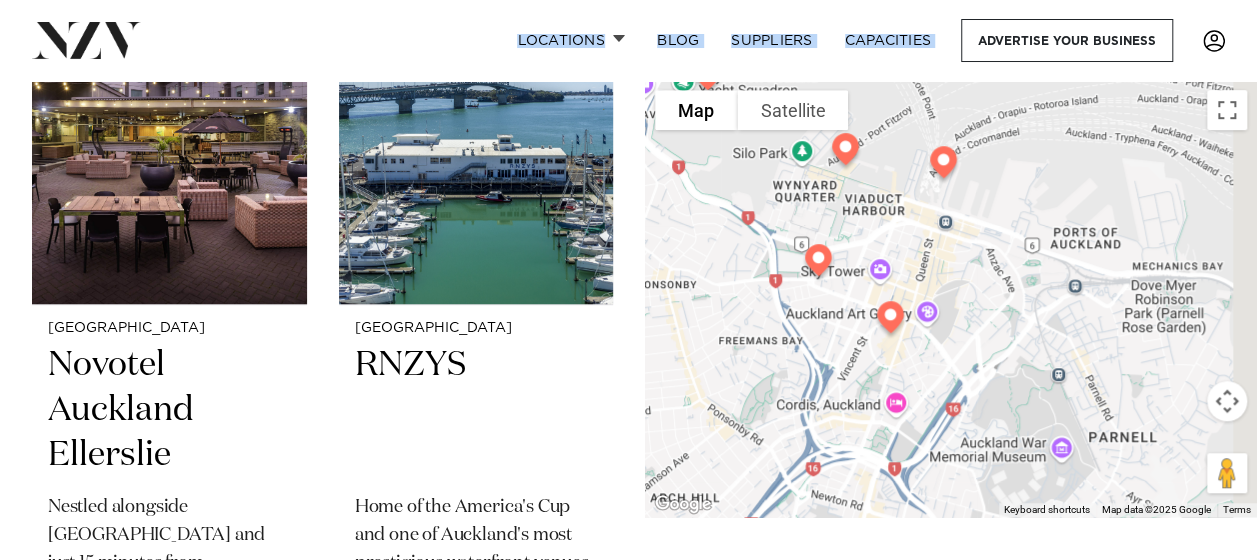 drag, startPoint x: 874, startPoint y: 312, endPoint x: 796, endPoint y: 445, distance: 154.18495 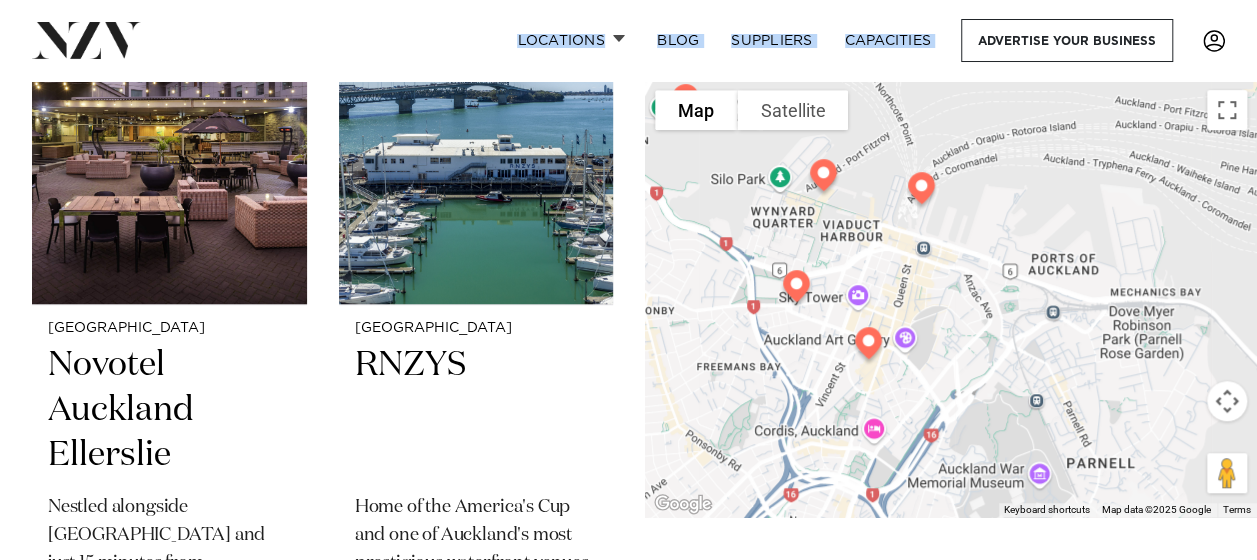 click at bounding box center (868, 347) 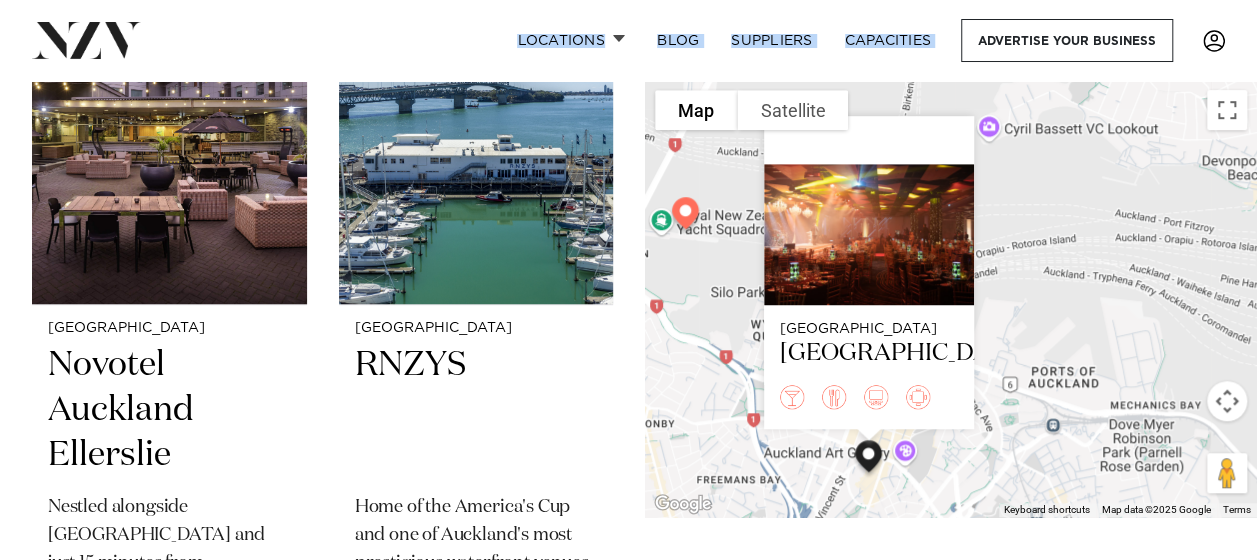 click on "Auckland
Aotea Centre" at bounding box center [951, 298] 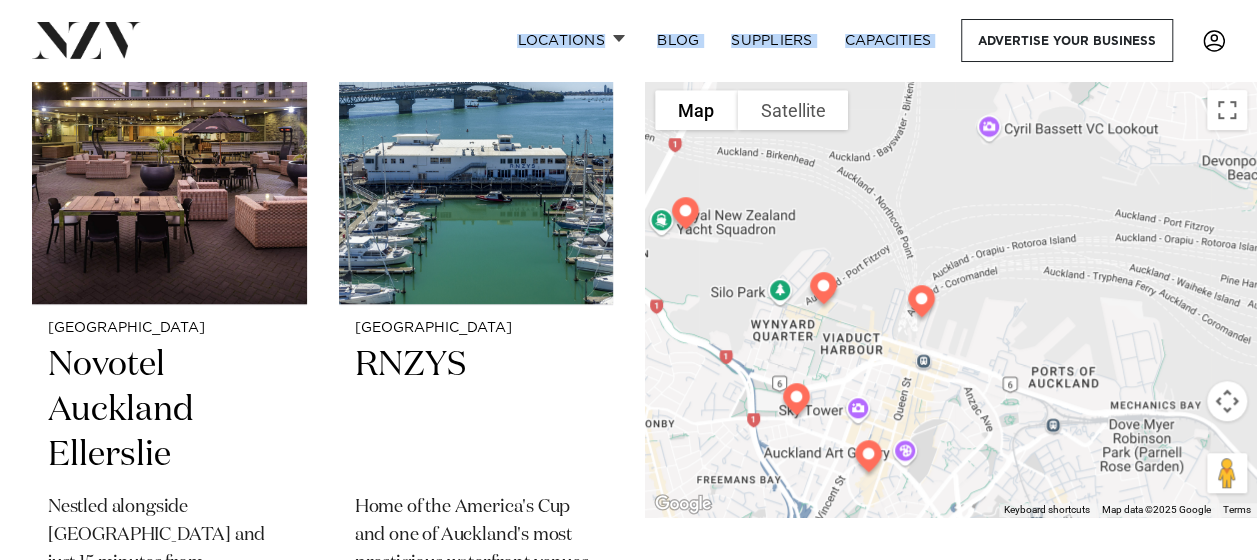 click at bounding box center (796, 403) 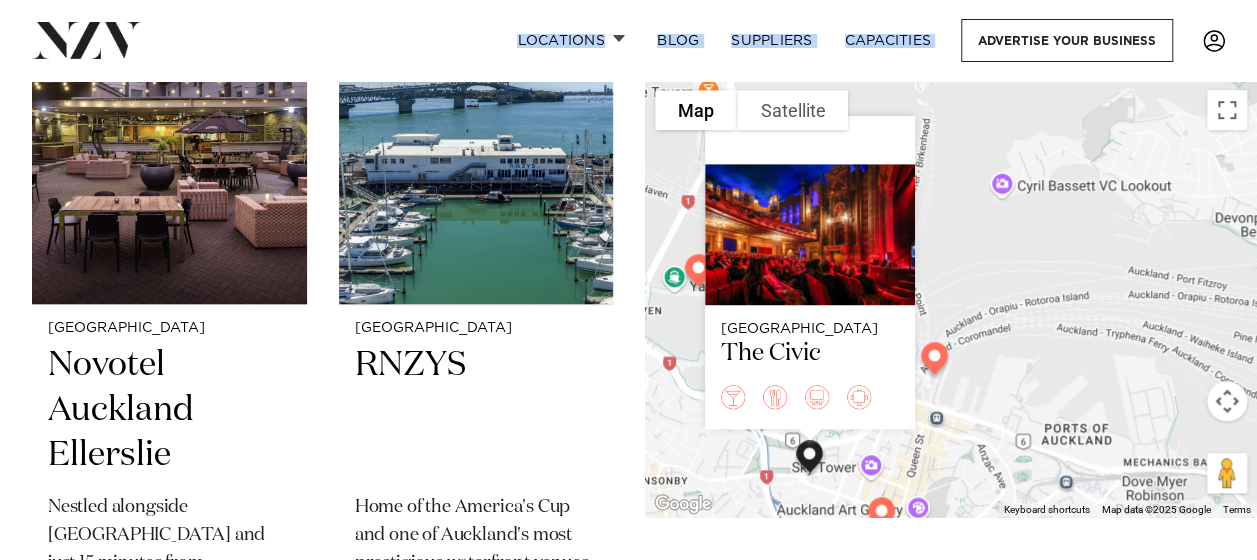 click on "Auckland
The Civic" at bounding box center [951, 298] 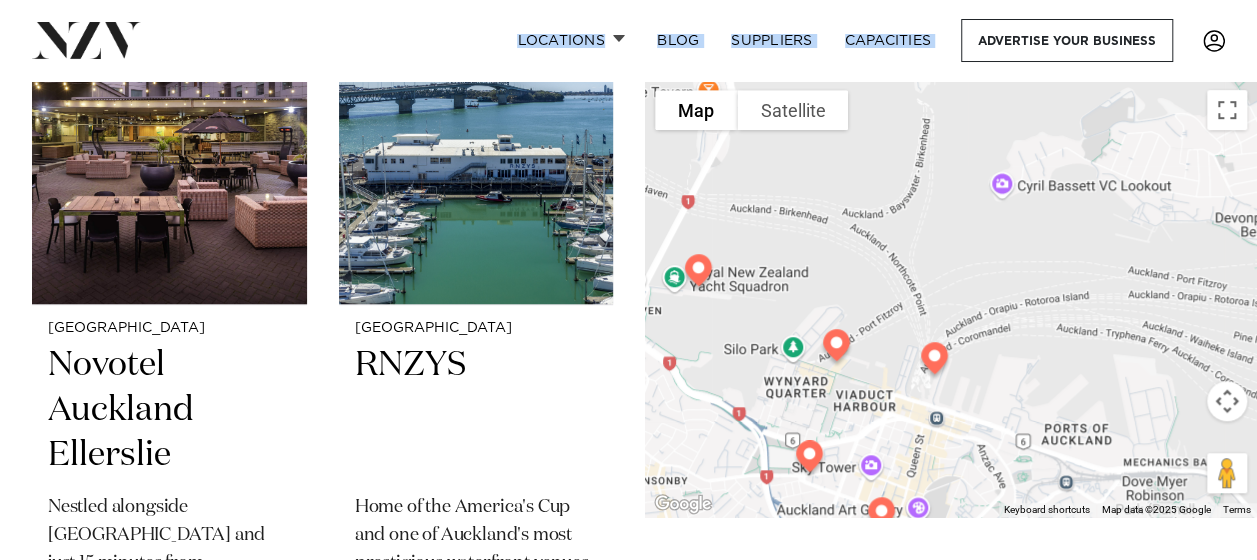 click at bounding box center [934, 362] 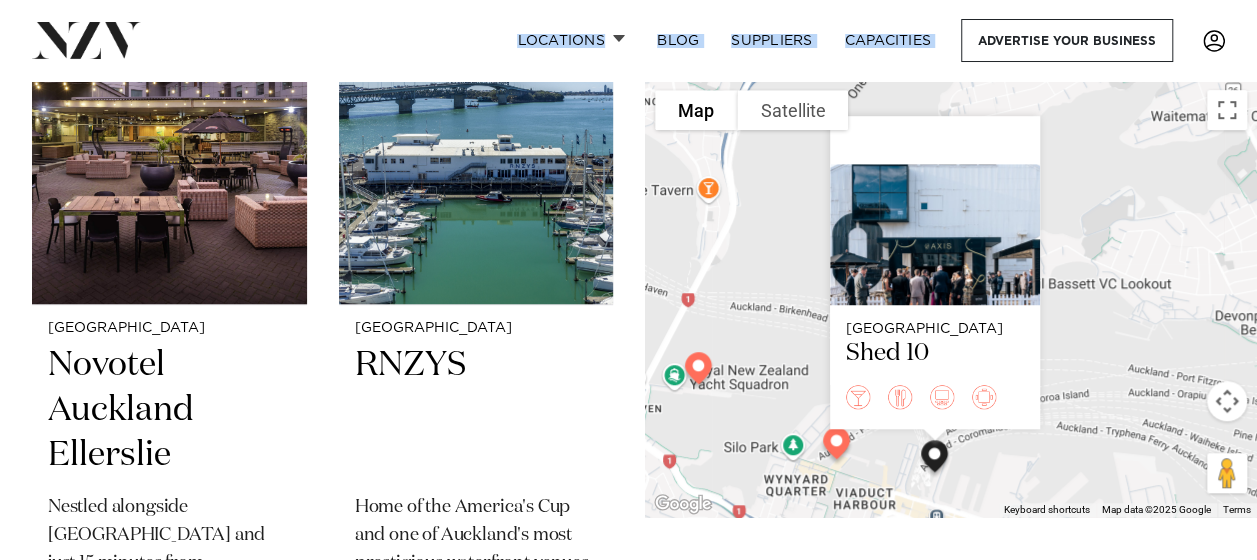 click at bounding box center [836, 447] 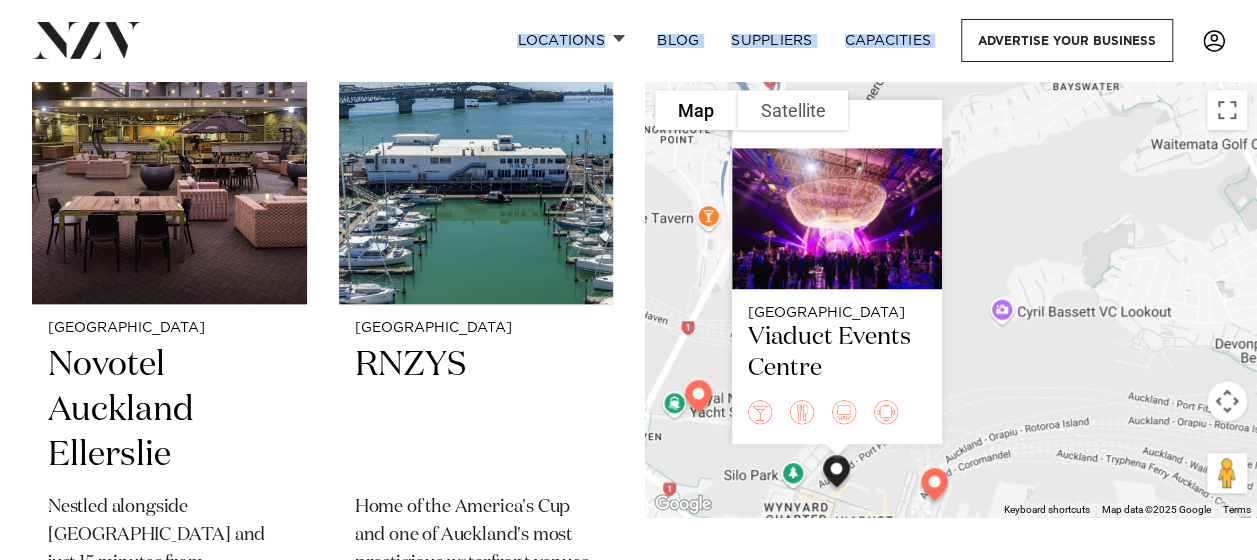 click on "Auckland
Viaduct Events Centre" at bounding box center (951, 298) 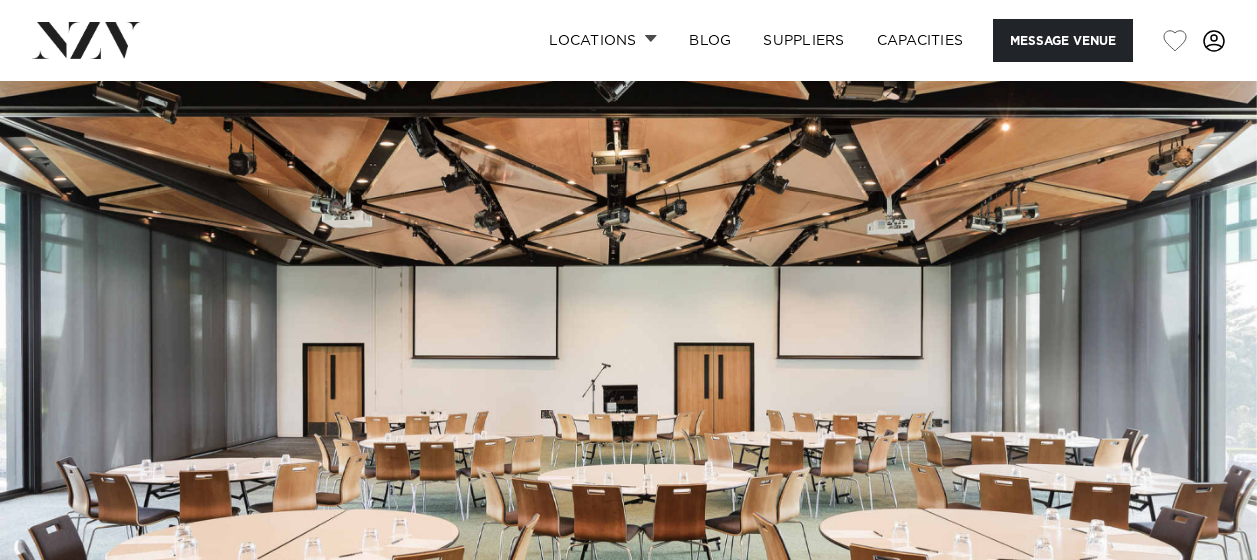 scroll, scrollTop: 0, scrollLeft: 0, axis: both 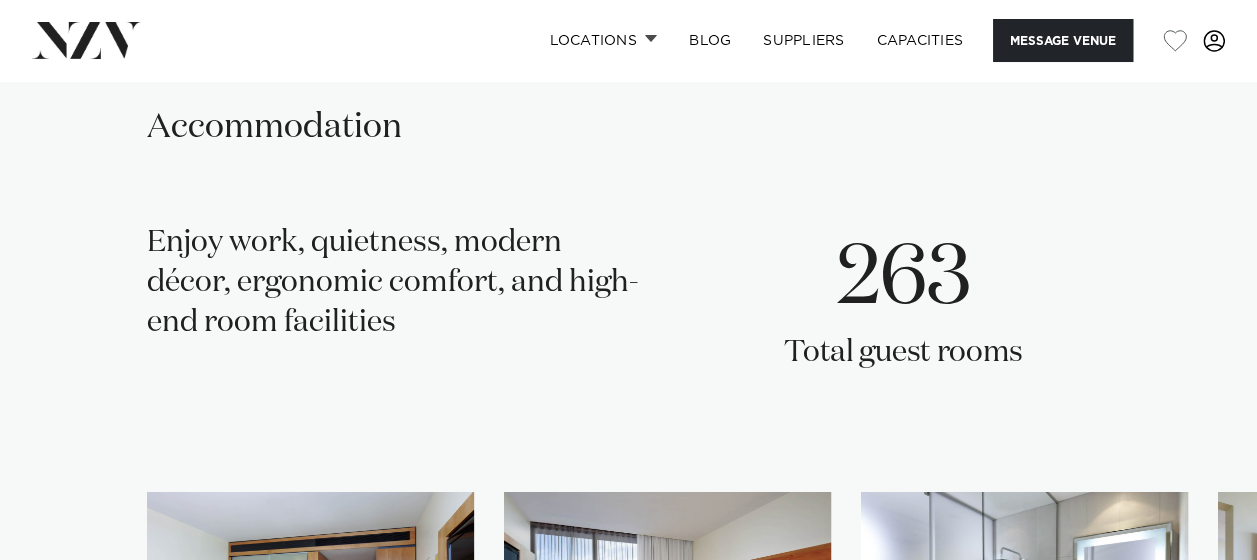 click on "See more" at bounding box center [243, -101] 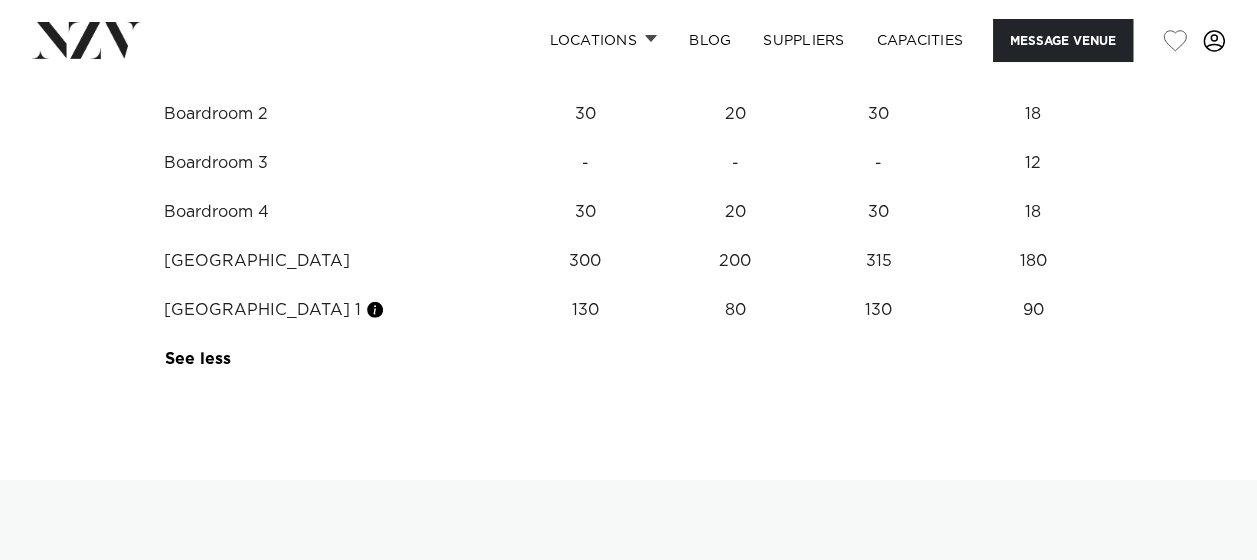 scroll, scrollTop: 2500, scrollLeft: 0, axis: vertical 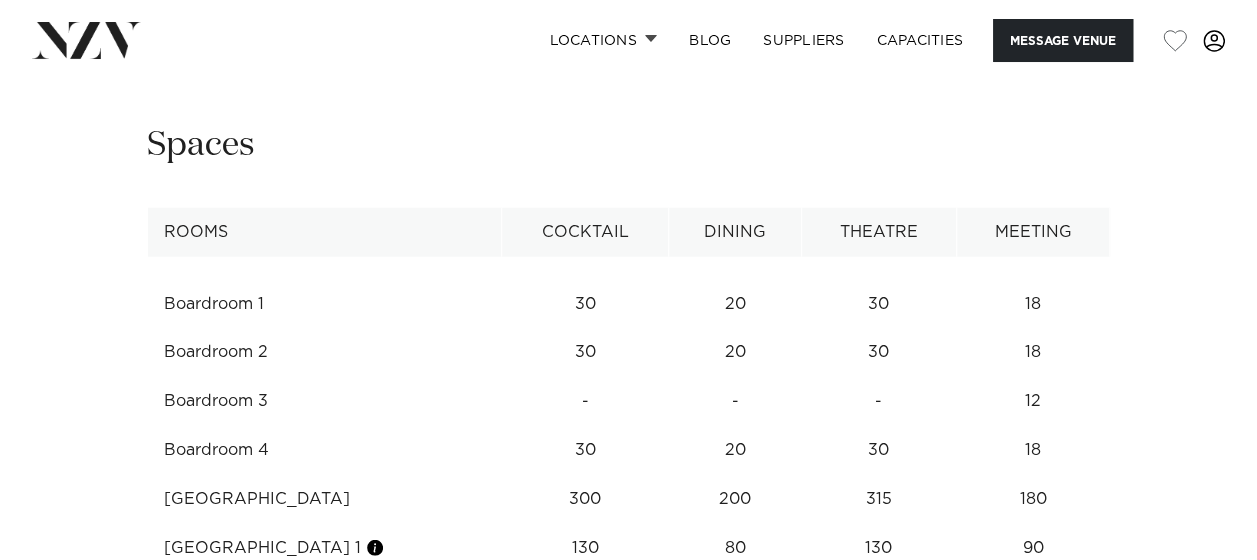 click at bounding box center (628, -232) 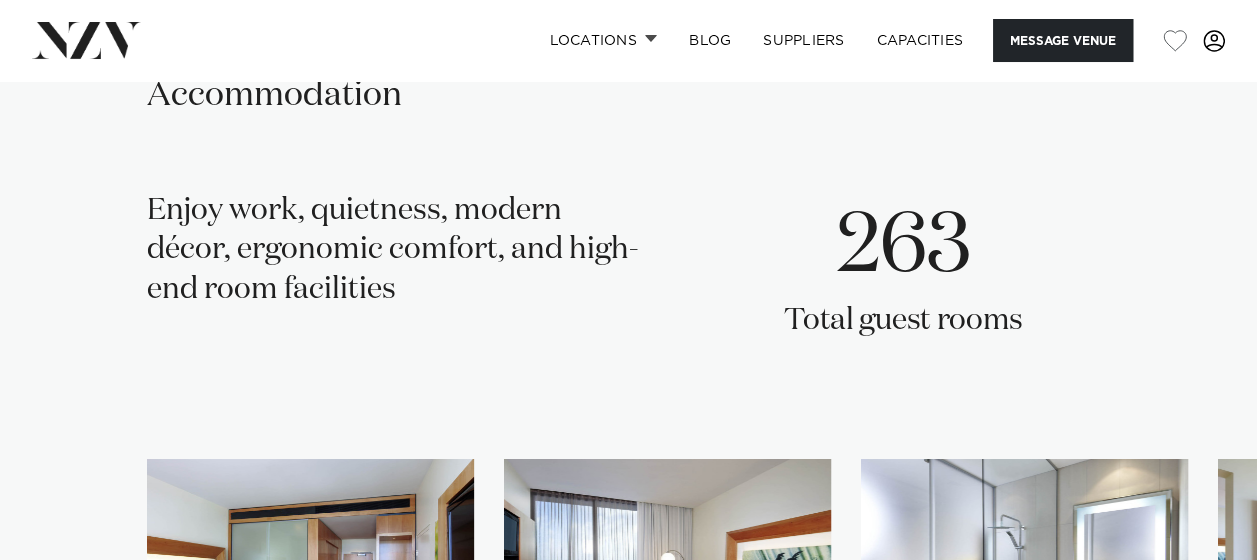 scroll, scrollTop: 3230, scrollLeft: 0, axis: vertical 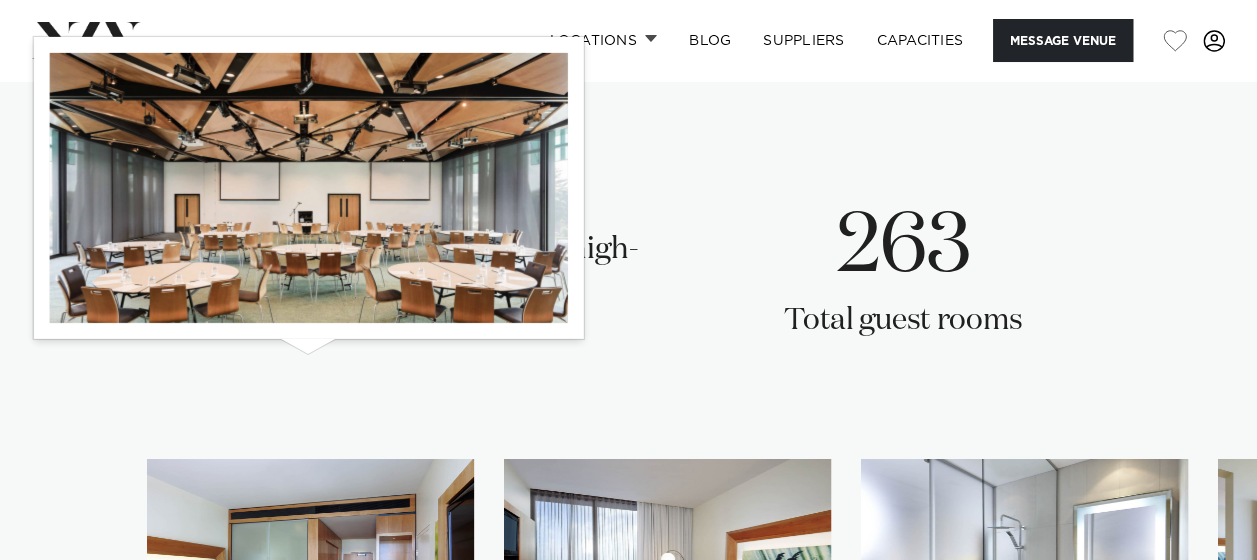 click at bounding box center (375, -182) 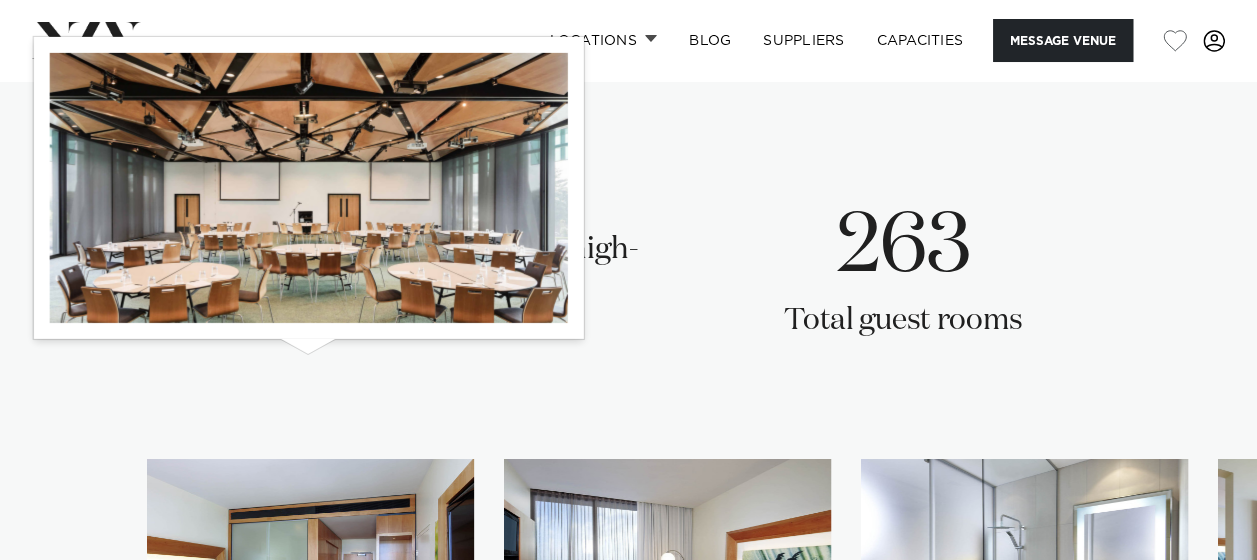 click at bounding box center (375, -182) 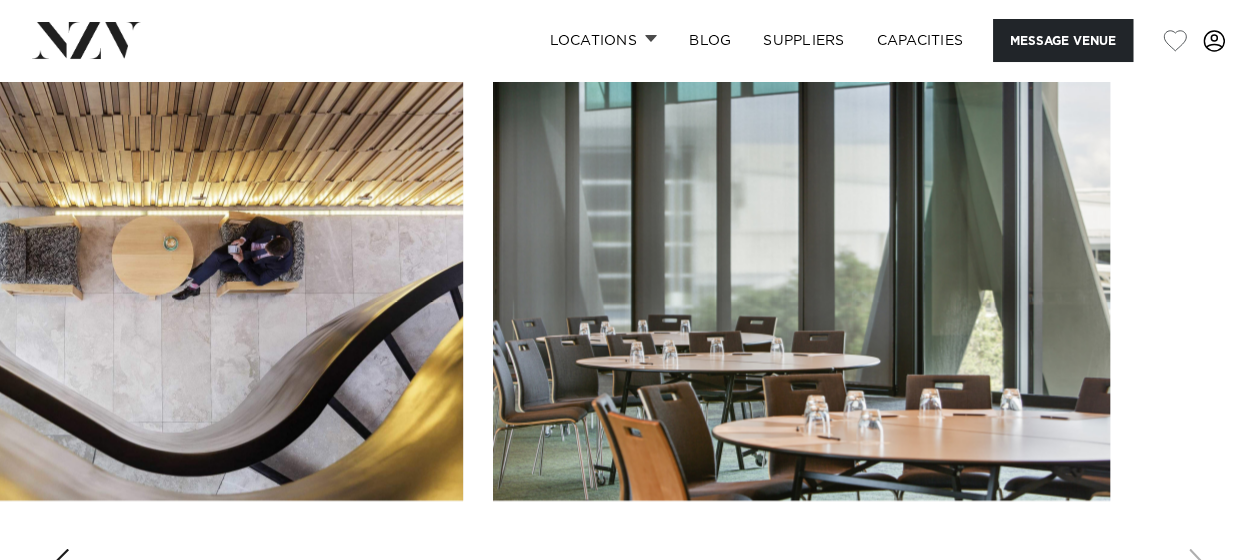 scroll, scrollTop: 1930, scrollLeft: 0, axis: vertical 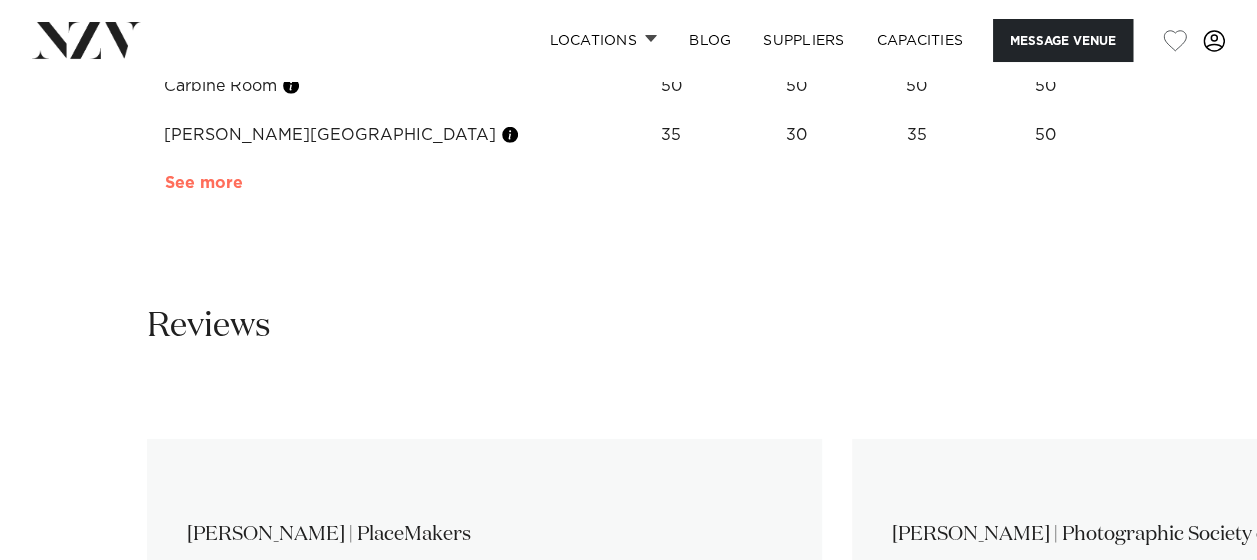 click on "See more" at bounding box center [243, 183] 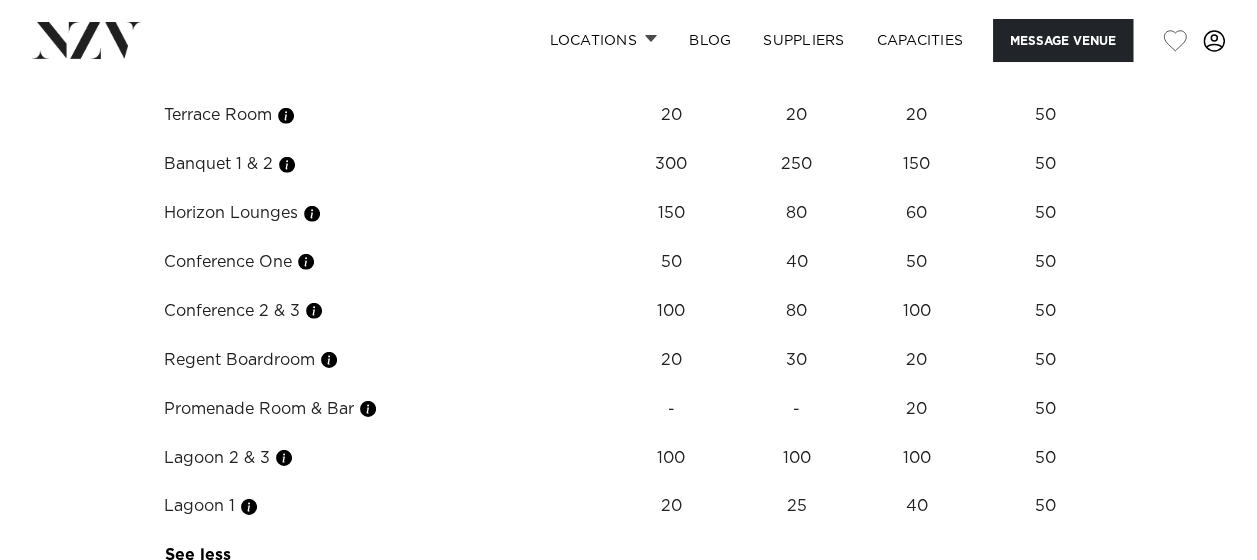scroll, scrollTop: 3000, scrollLeft: 0, axis: vertical 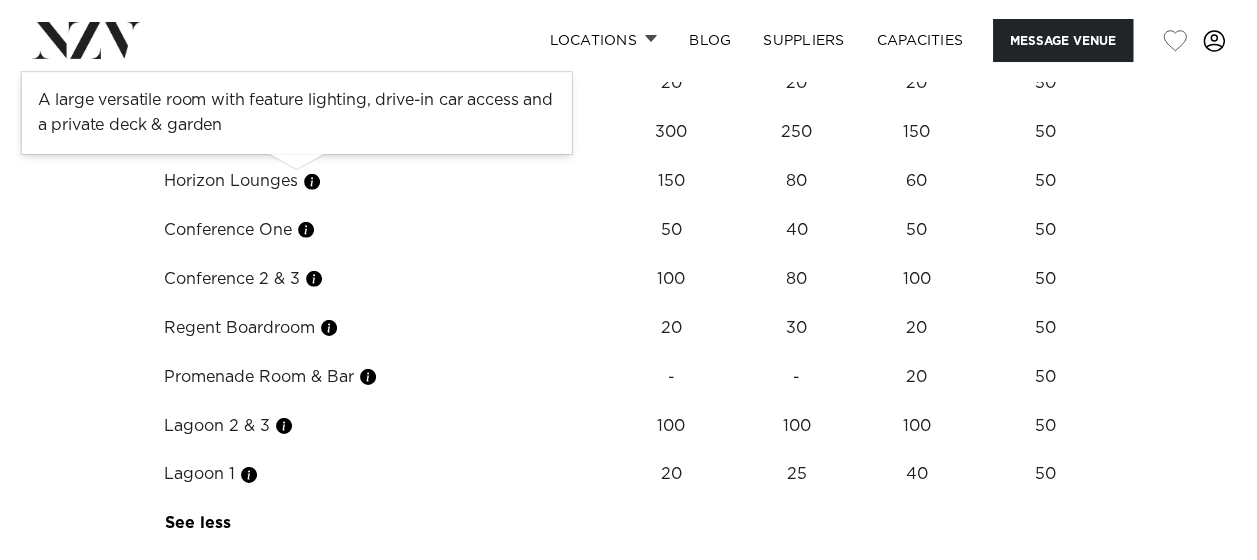 click at bounding box center [291, -63] 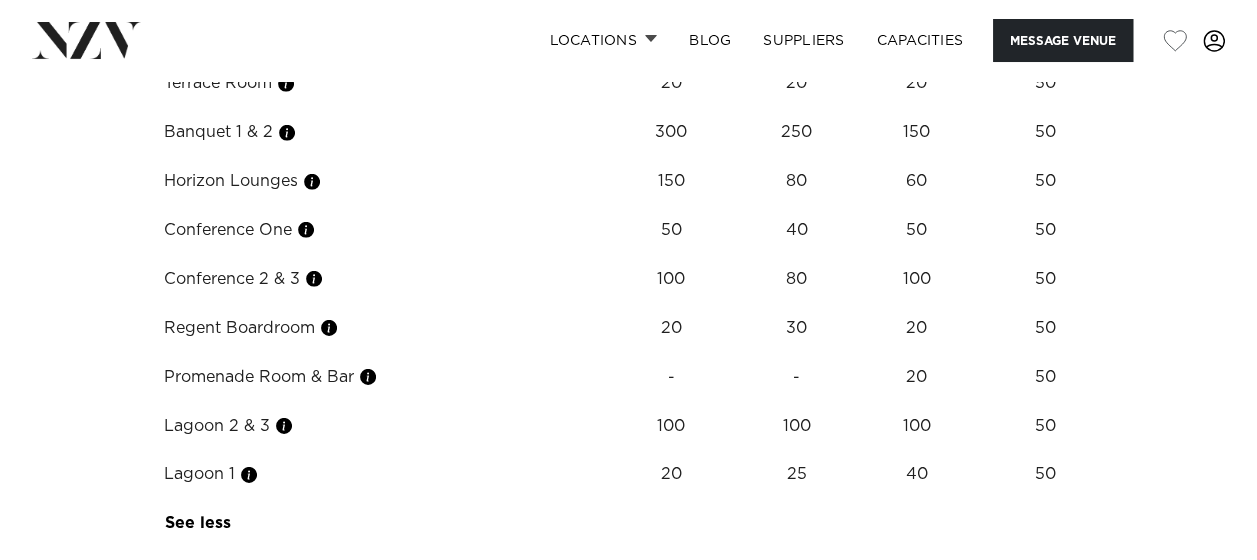 click at bounding box center [297, 162] 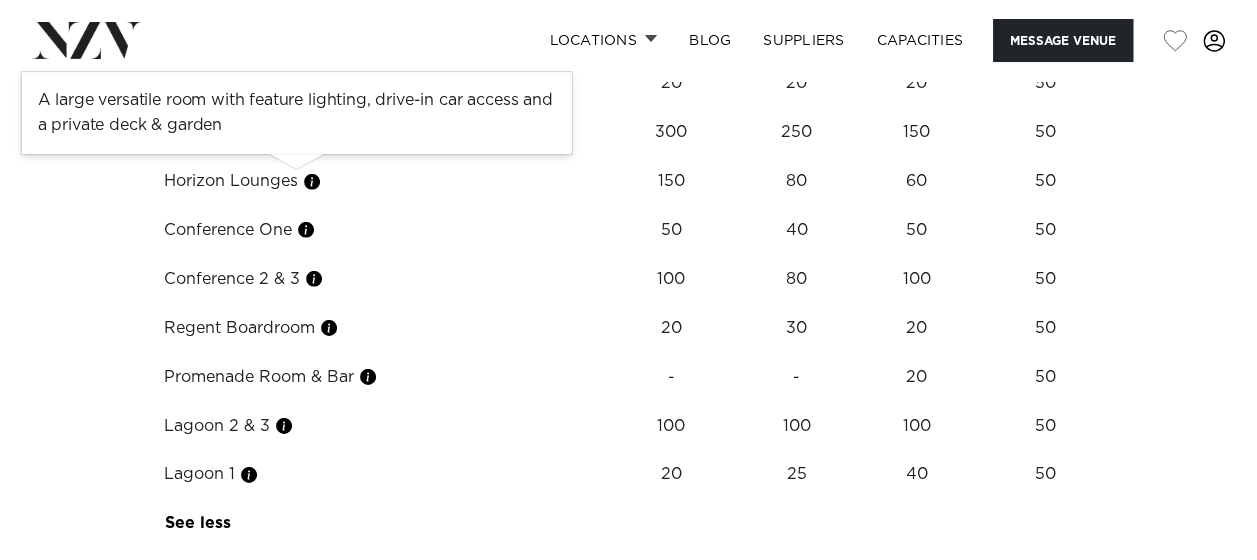 click at bounding box center [291, -63] 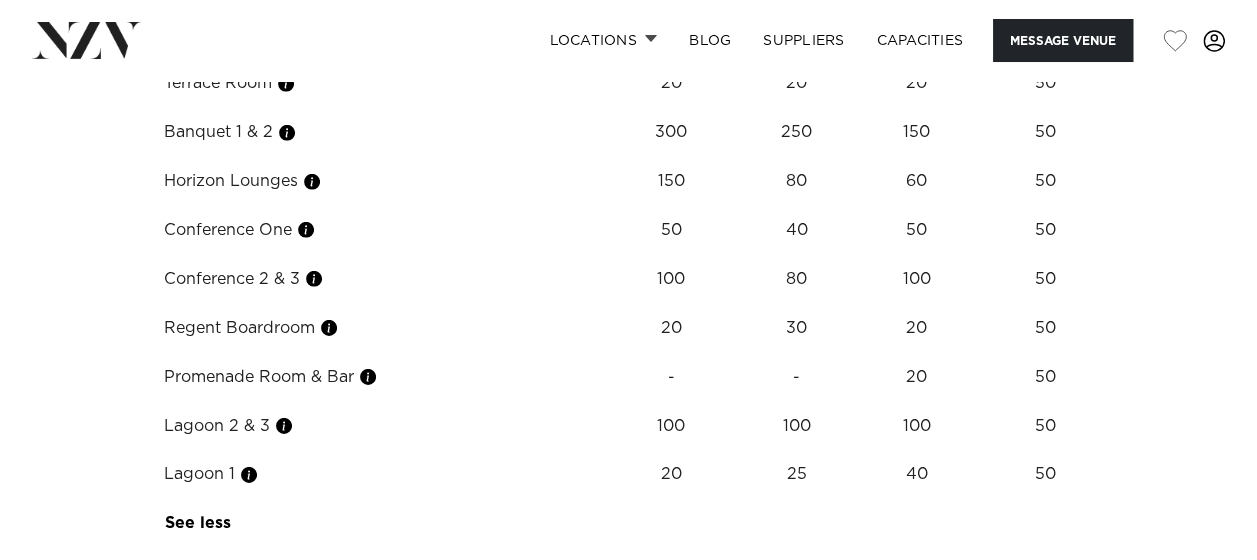 click on "Exhibition Hall" at bounding box center [375, -63] 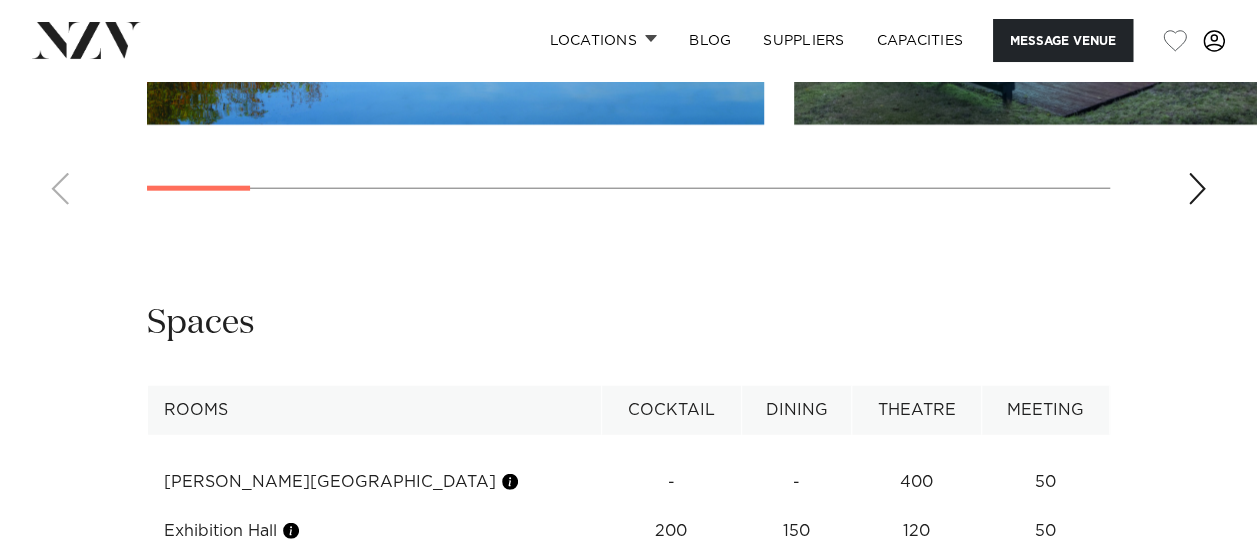 scroll, scrollTop: 2400, scrollLeft: 0, axis: vertical 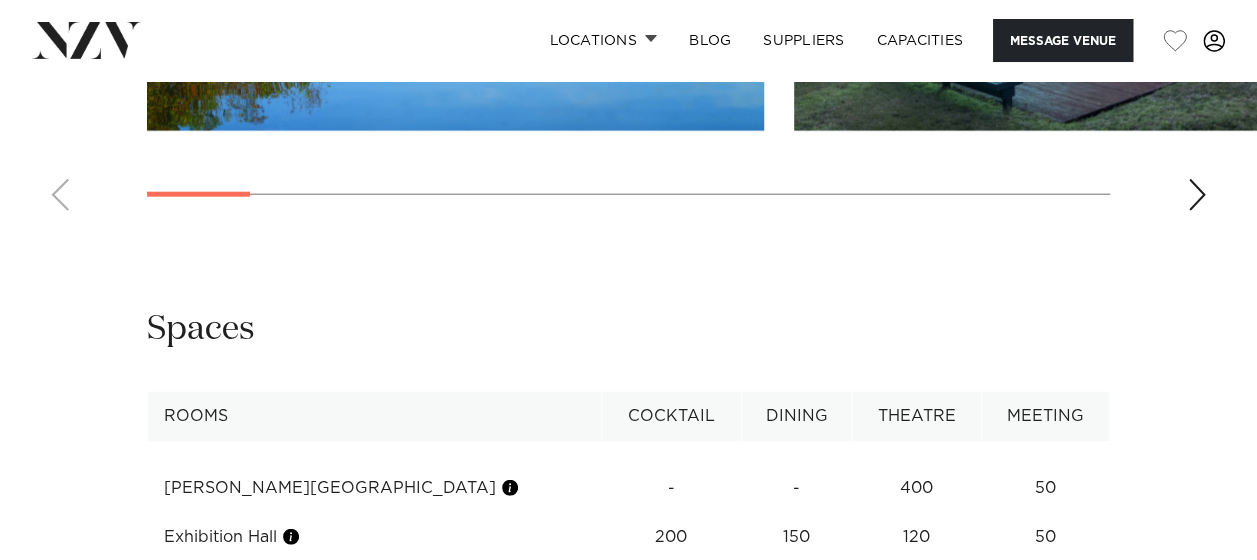 click at bounding box center [628, -48] 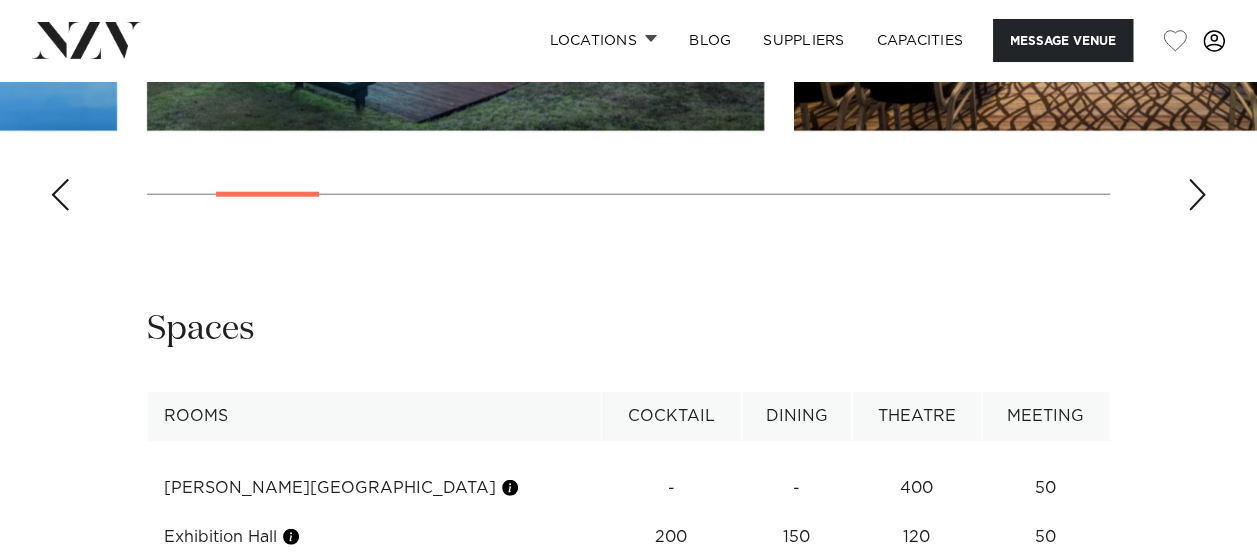 click at bounding box center (1197, 195) 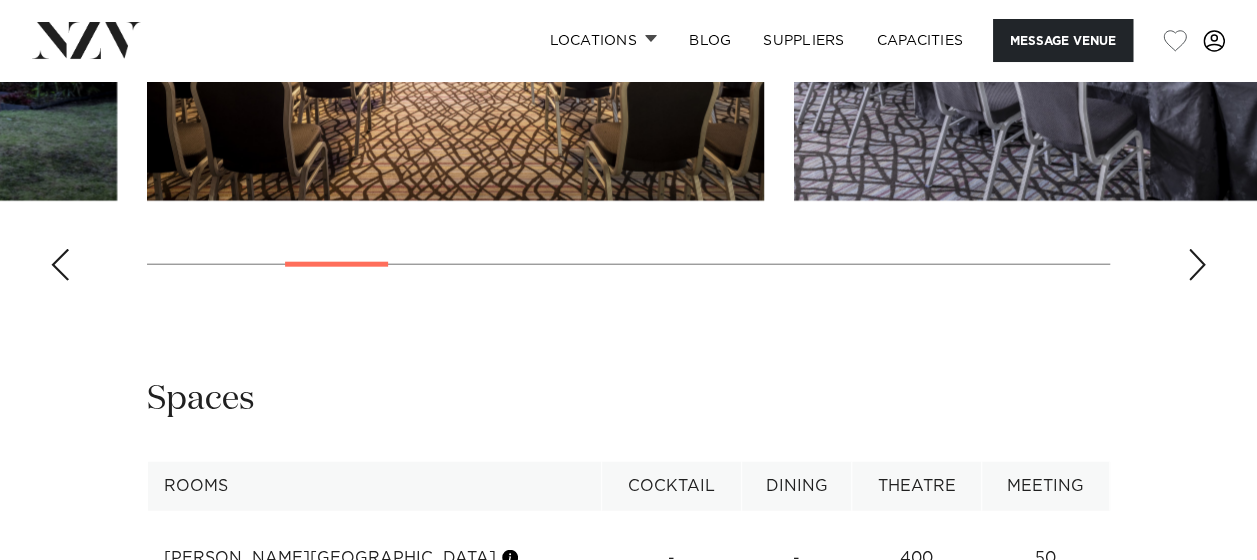 scroll, scrollTop: 2300, scrollLeft: 0, axis: vertical 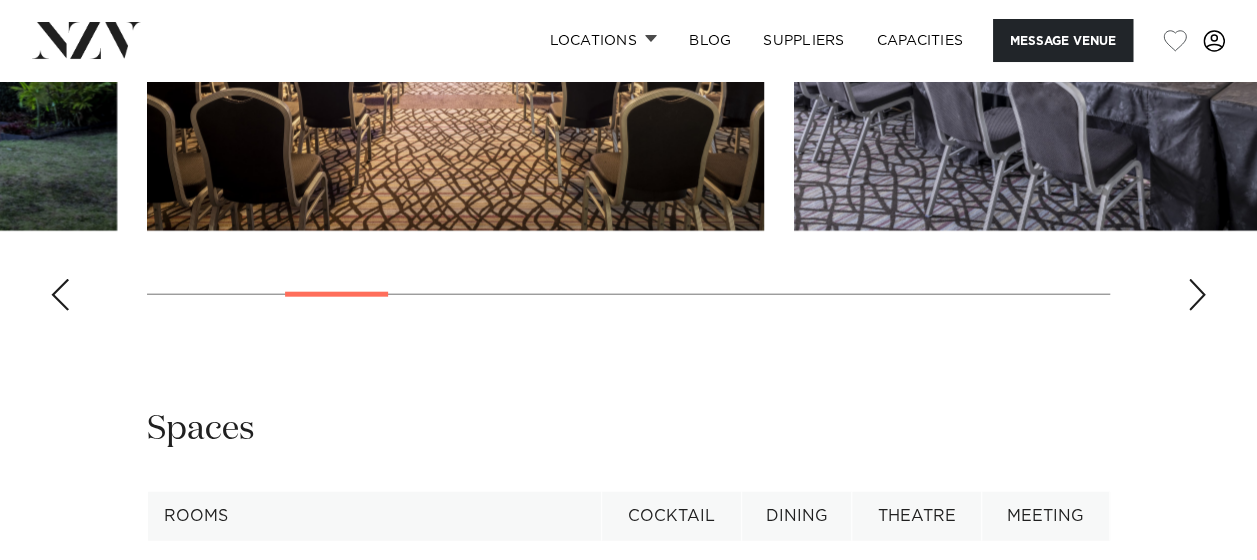 click at bounding box center (1197, 295) 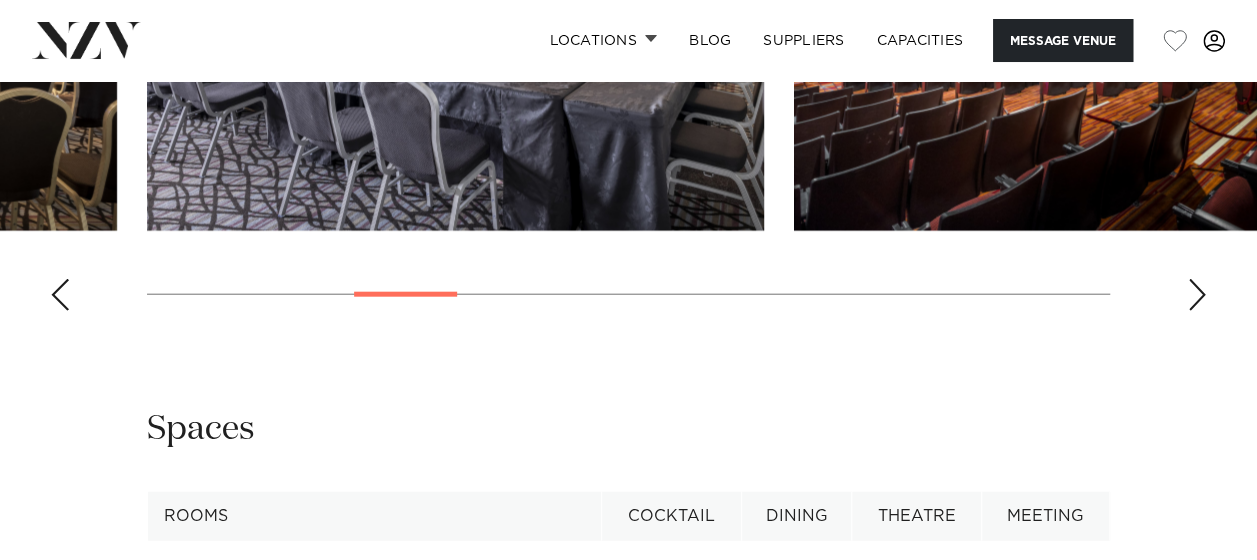 click at bounding box center (1197, 295) 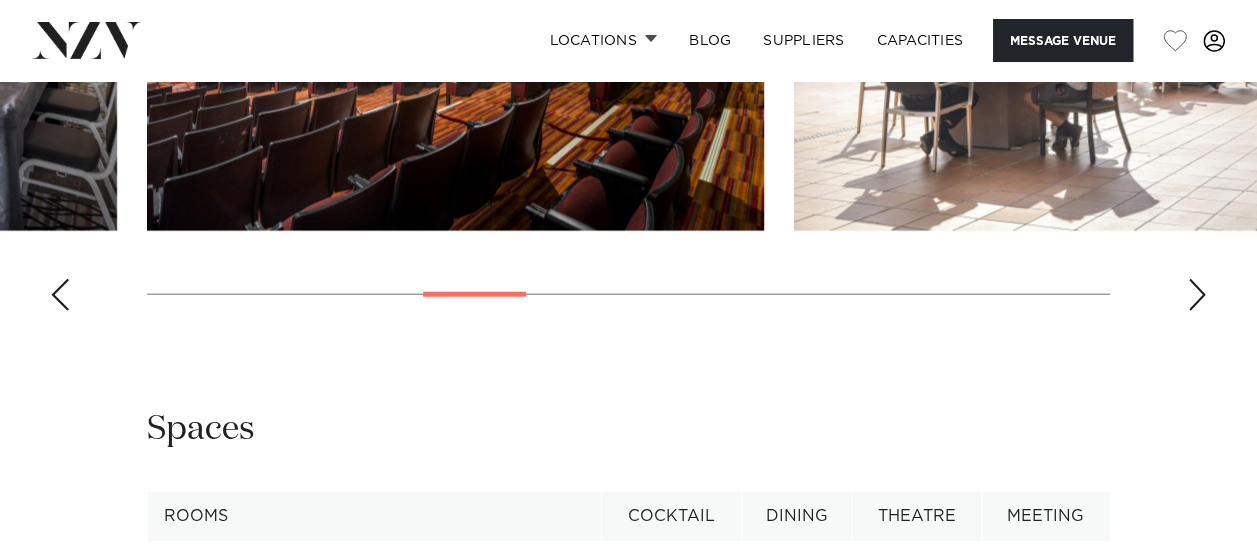 click at bounding box center [1197, 295] 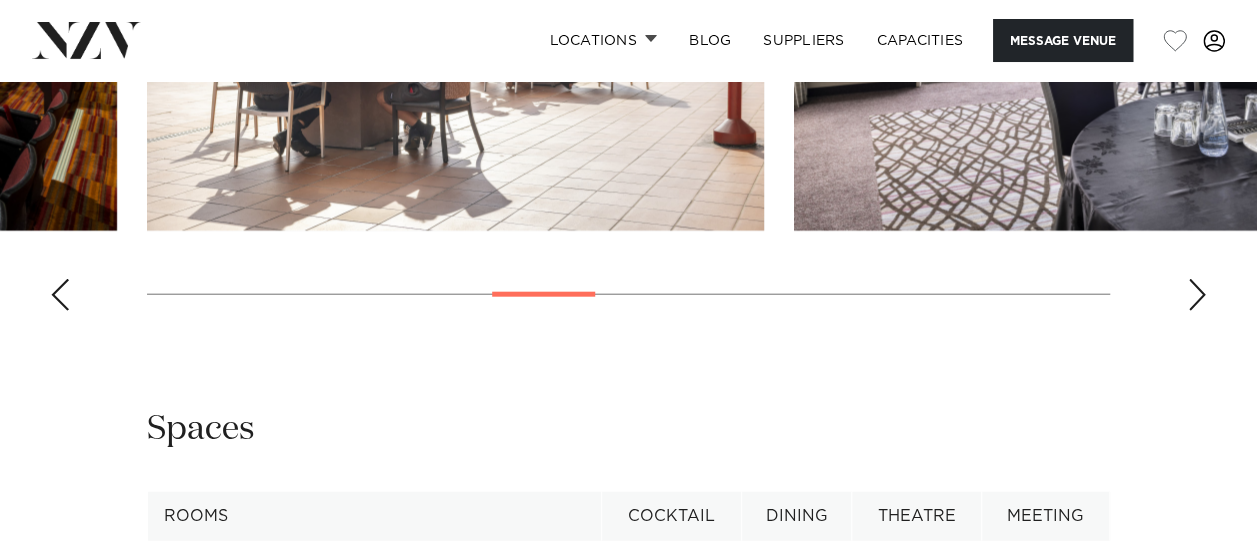 click at bounding box center (1197, 295) 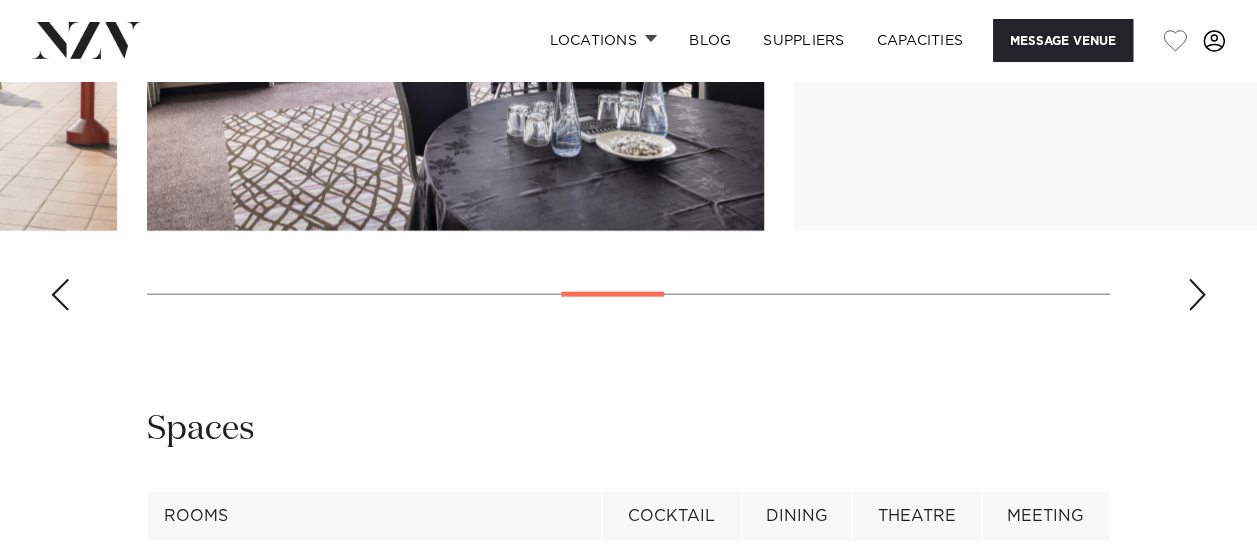click at bounding box center [1197, 295] 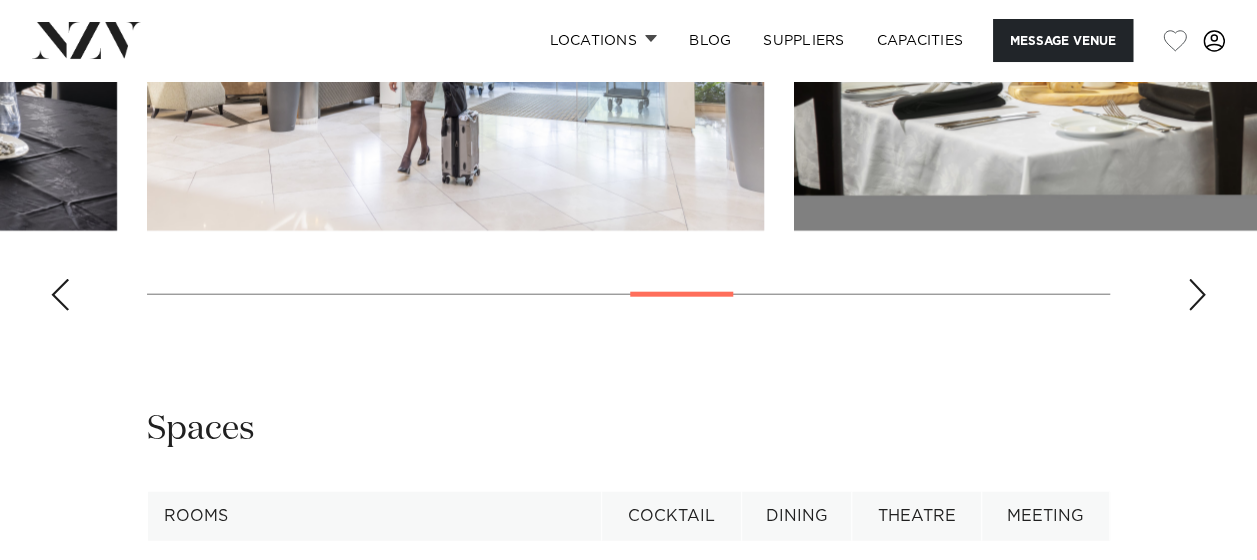 click at bounding box center [1197, 295] 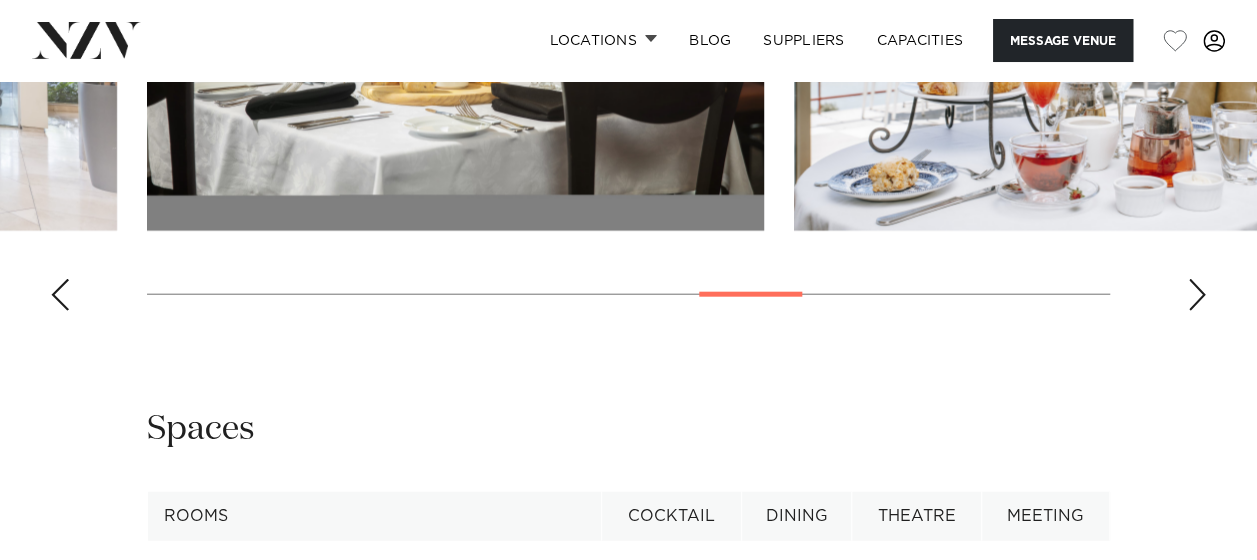 click at bounding box center (1197, 295) 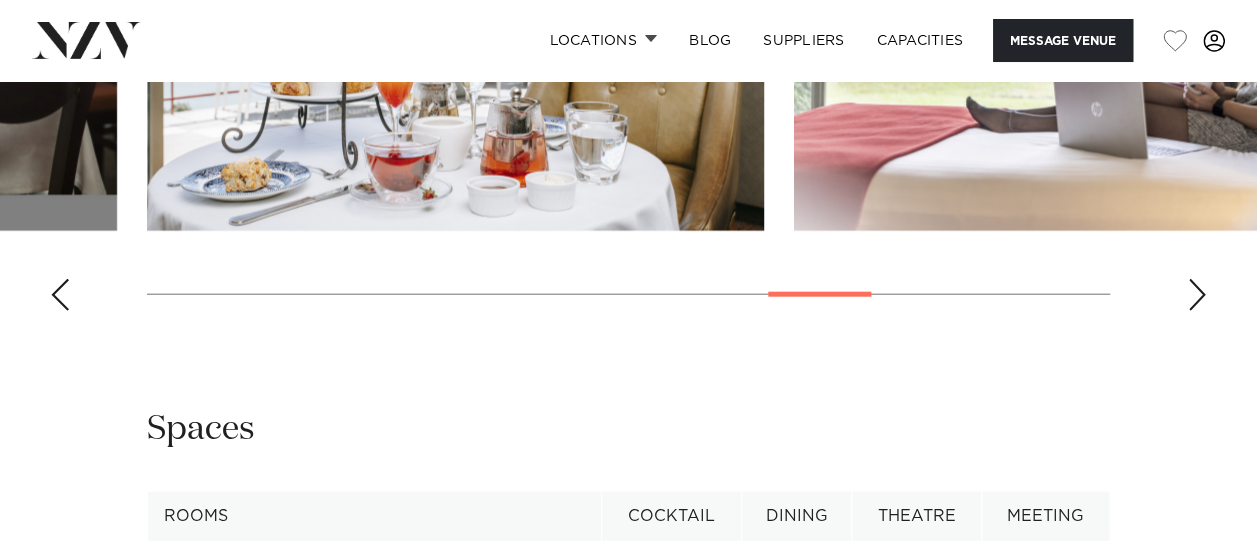 click at bounding box center [1197, 295] 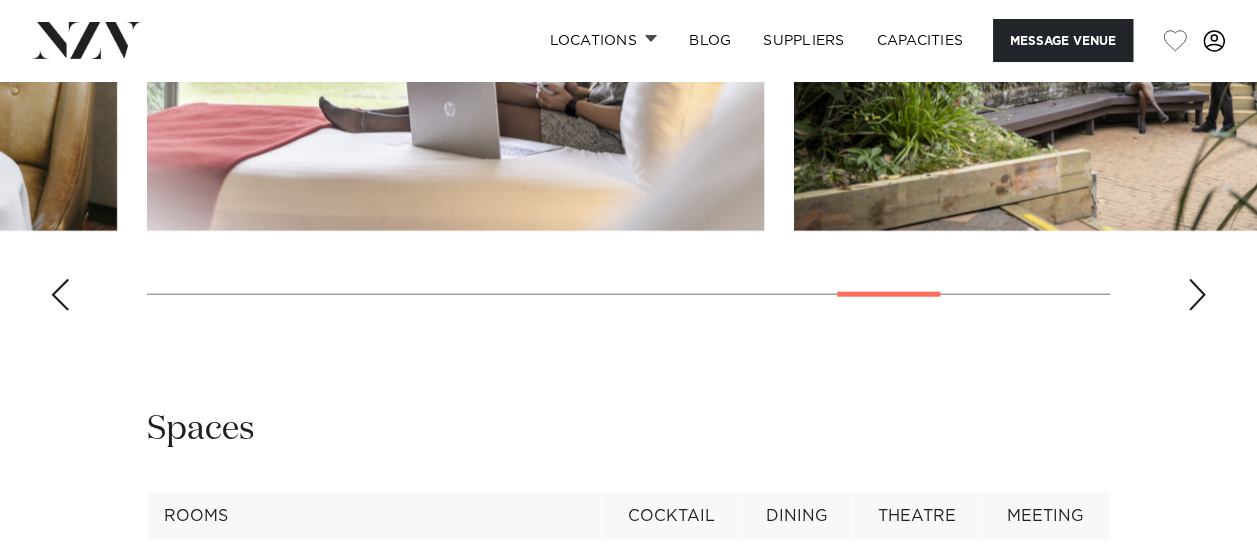click at bounding box center [1197, 295] 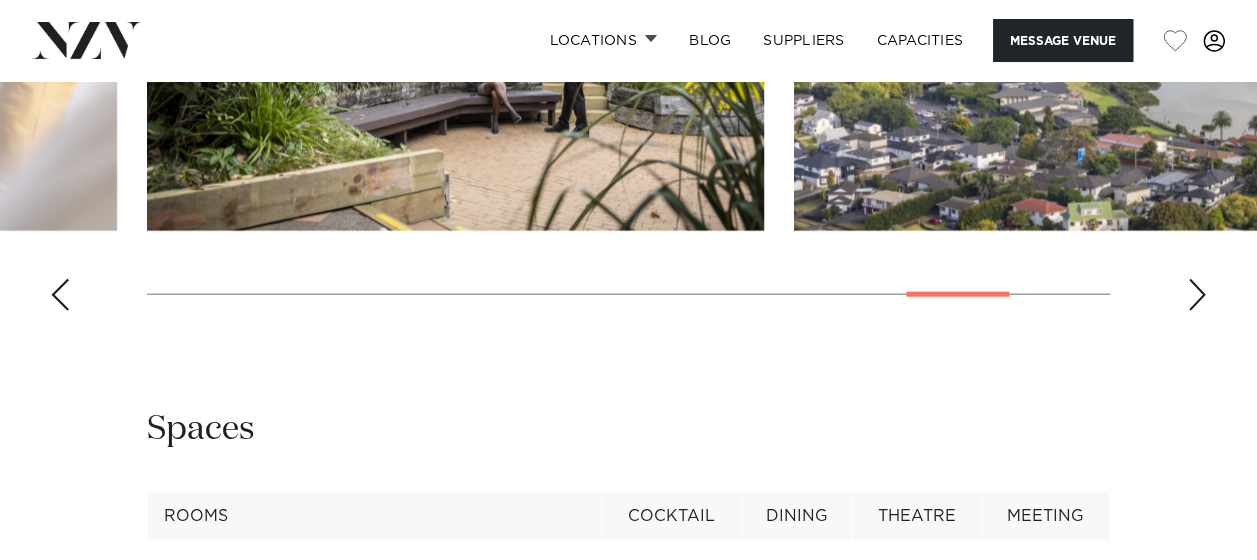 click at bounding box center [1197, 295] 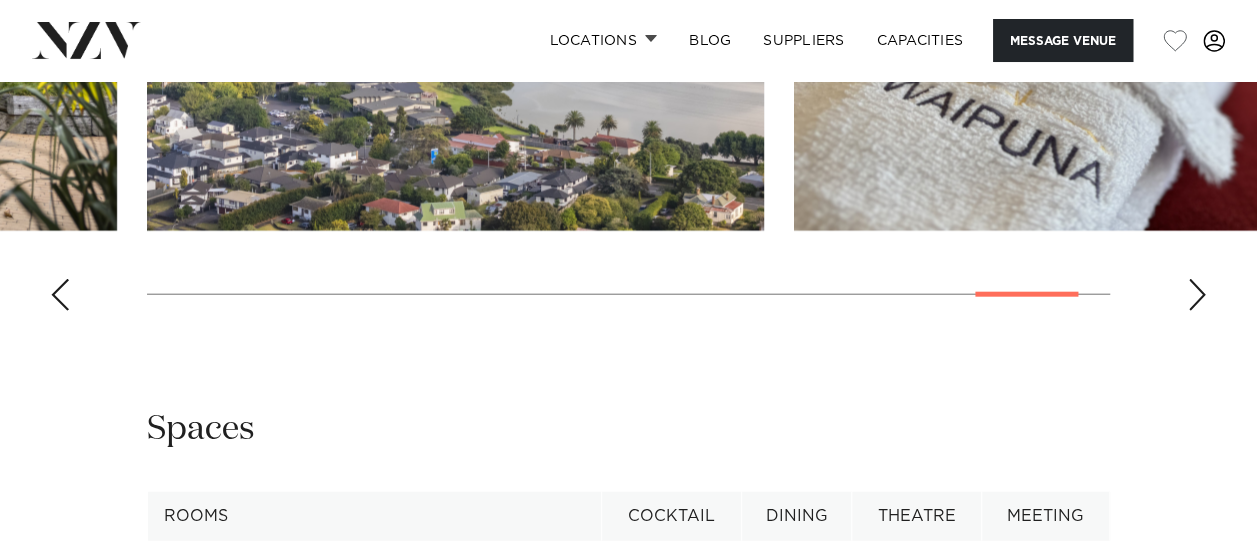 click at bounding box center (1197, 295) 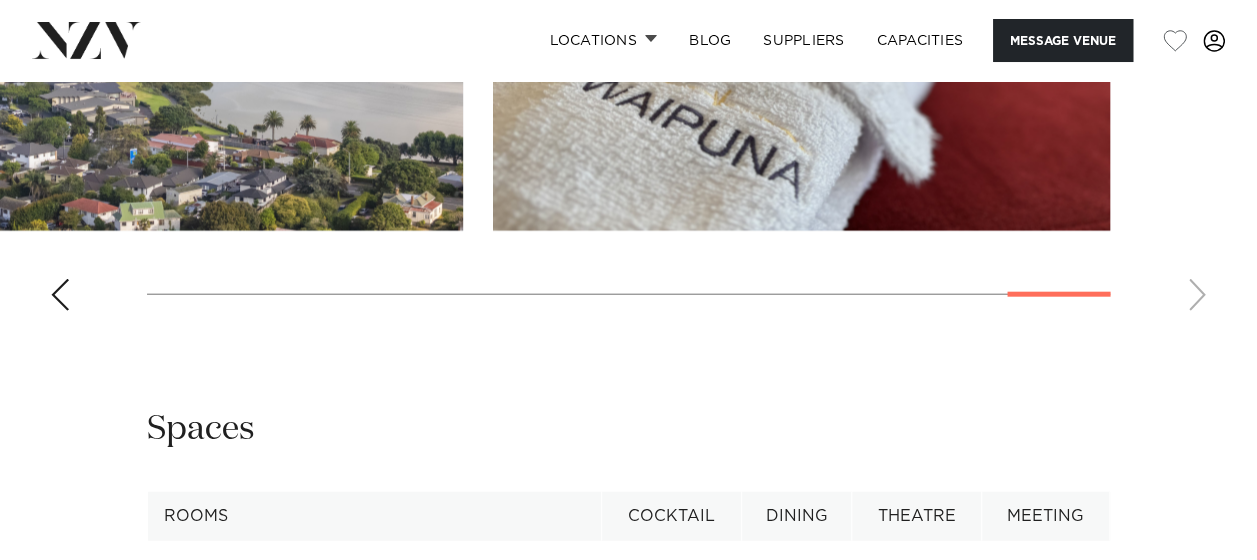 click at bounding box center [628, 52] 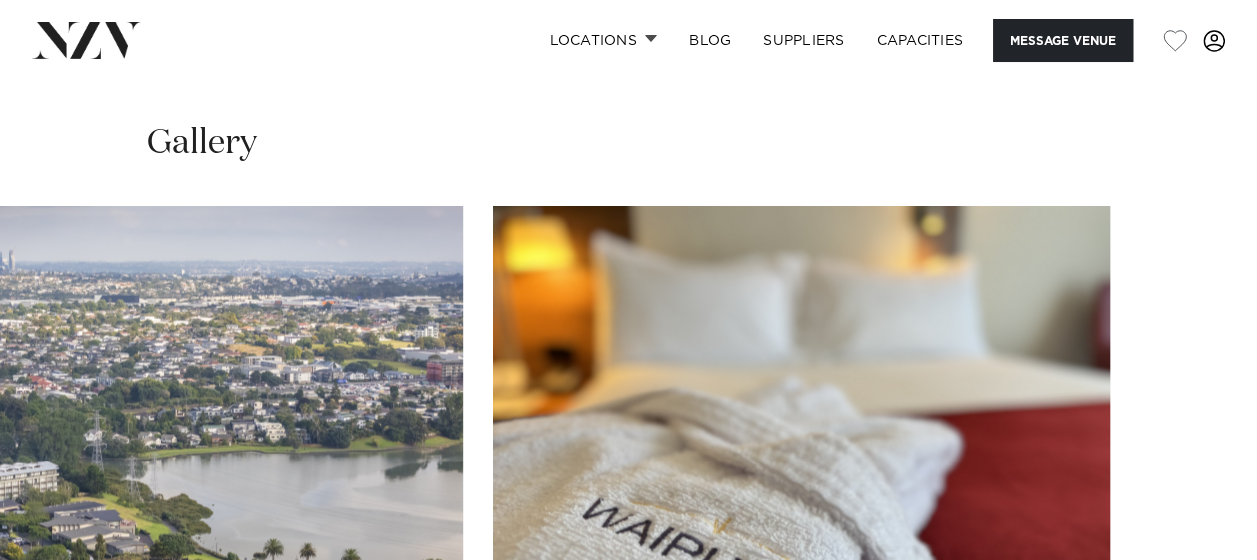 scroll, scrollTop: 1800, scrollLeft: 0, axis: vertical 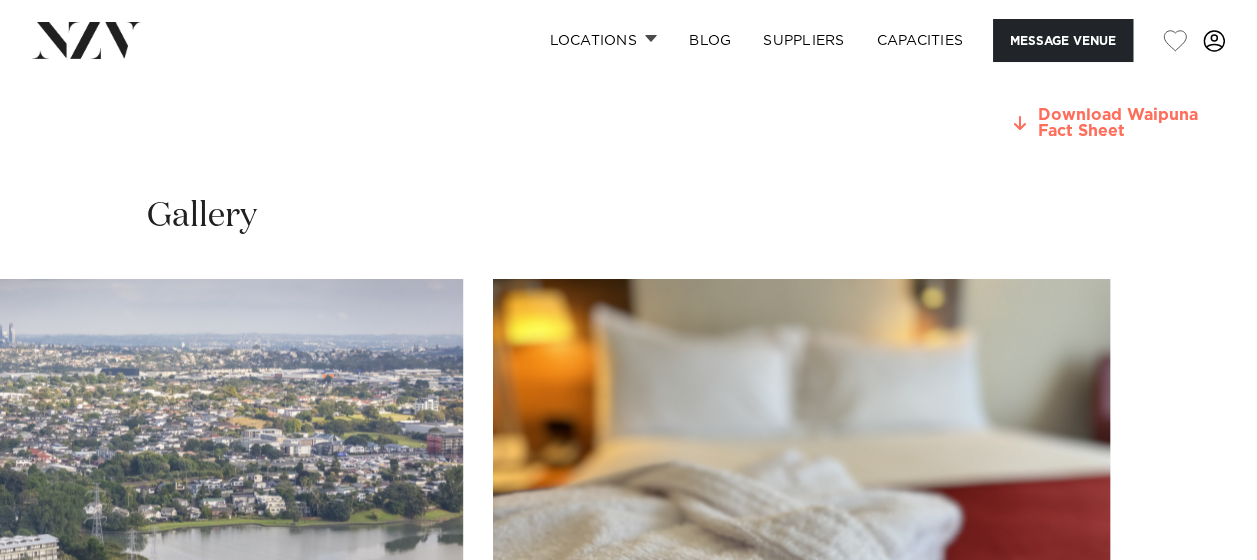 click on "Download Waipuna Fact Sheet" at bounding box center [1119, 123] 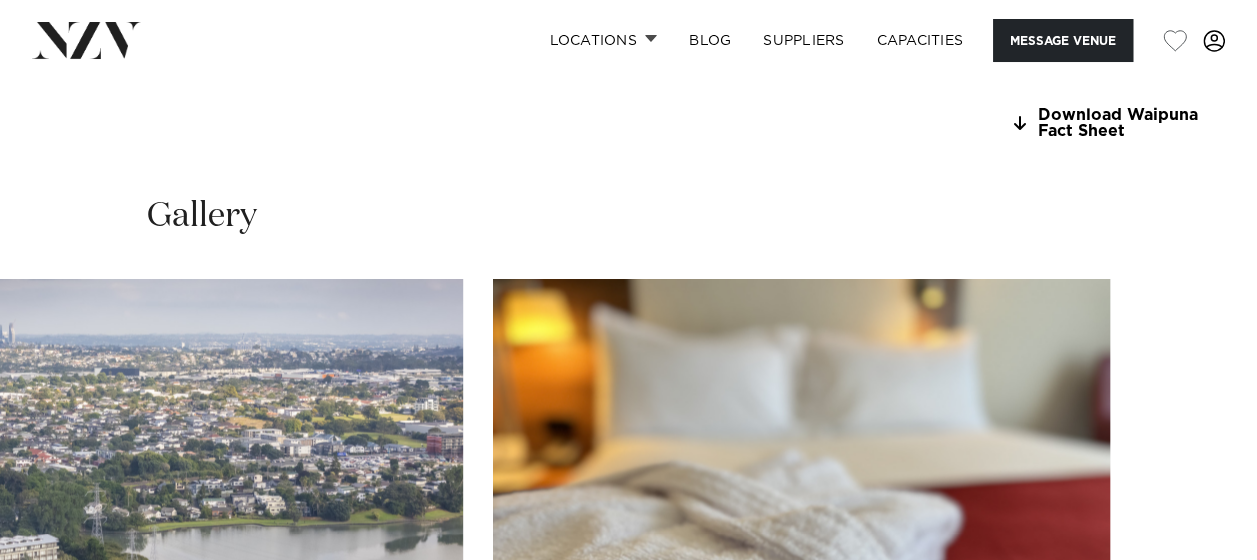 scroll, scrollTop: 1804, scrollLeft: 0, axis: vertical 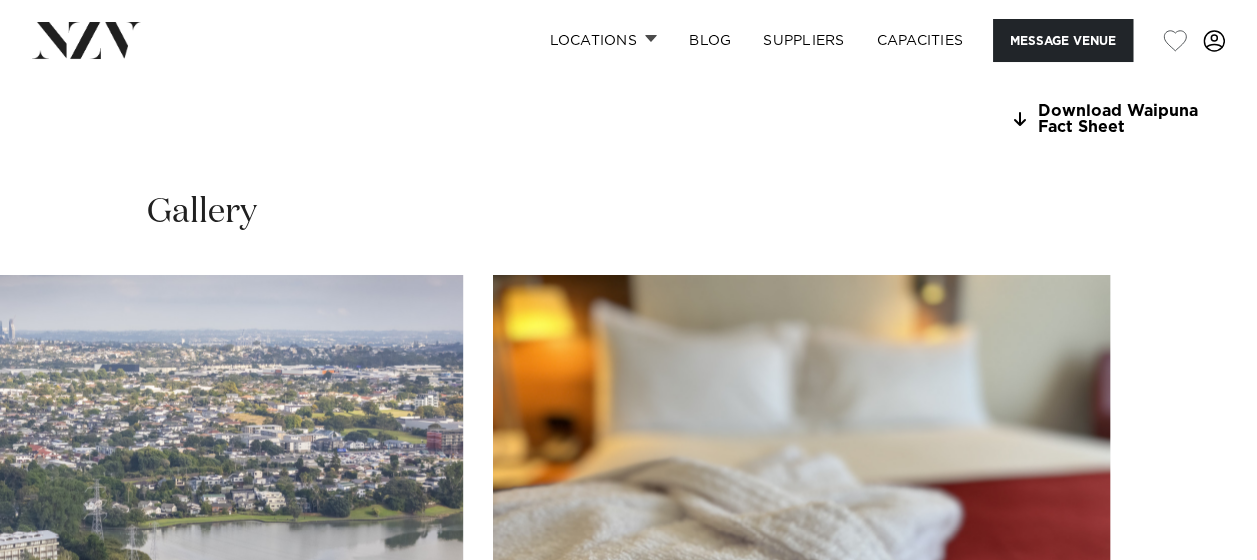 click on "www.waipunahotel.co.nz" at bounding box center [1119, -36] 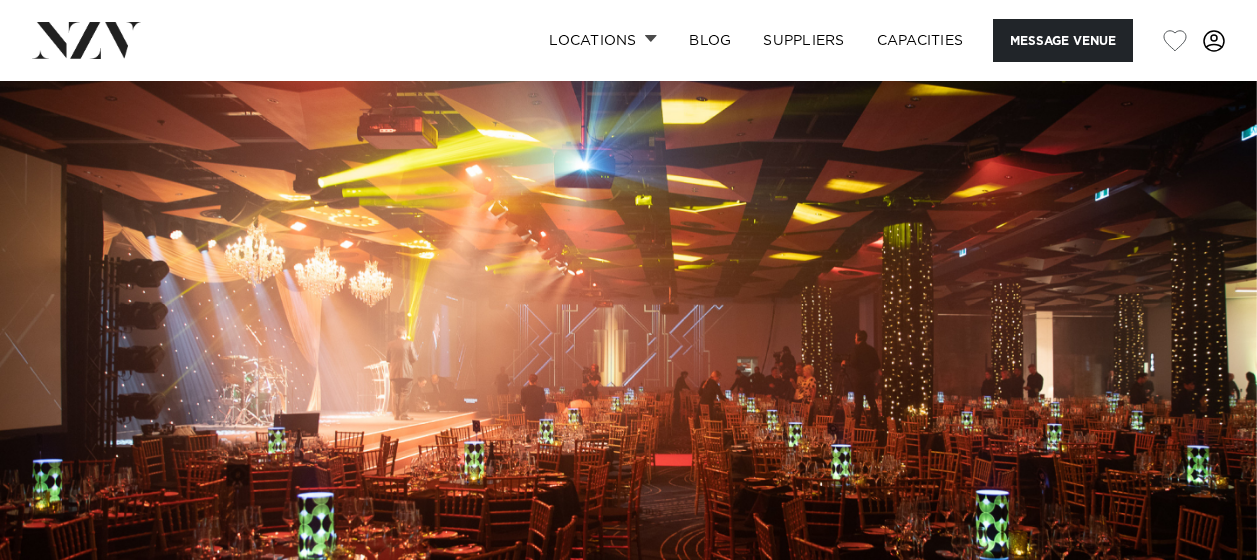 scroll, scrollTop: 0, scrollLeft: 0, axis: both 